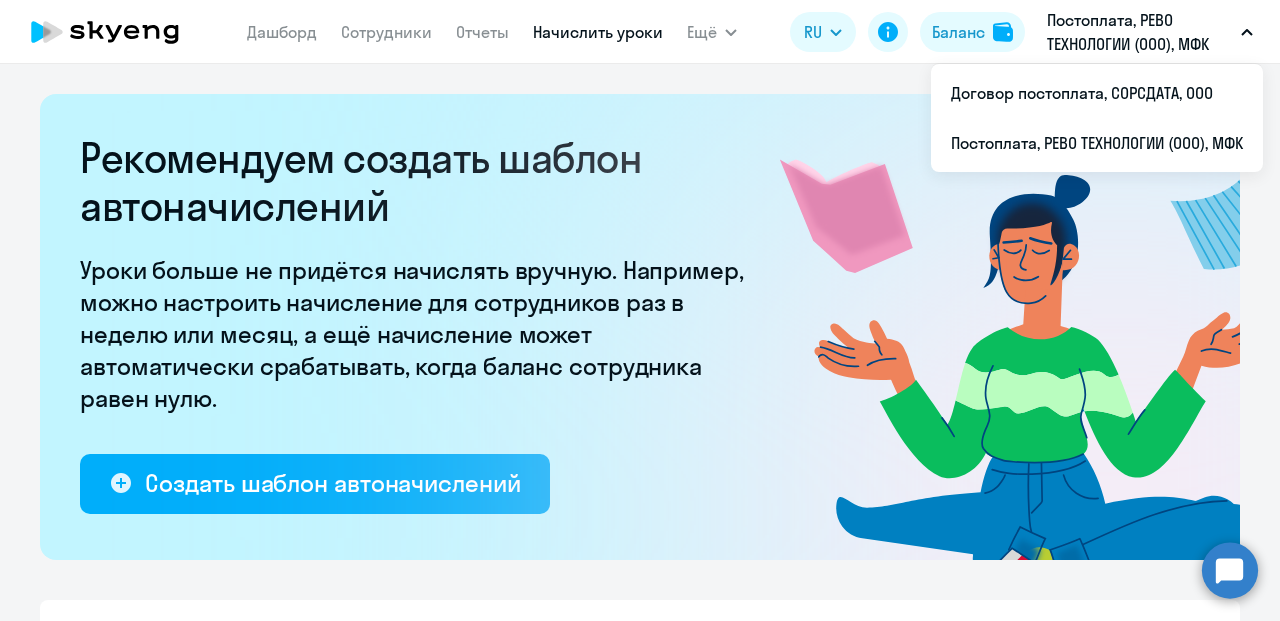 scroll, scrollTop: 0, scrollLeft: 0, axis: both 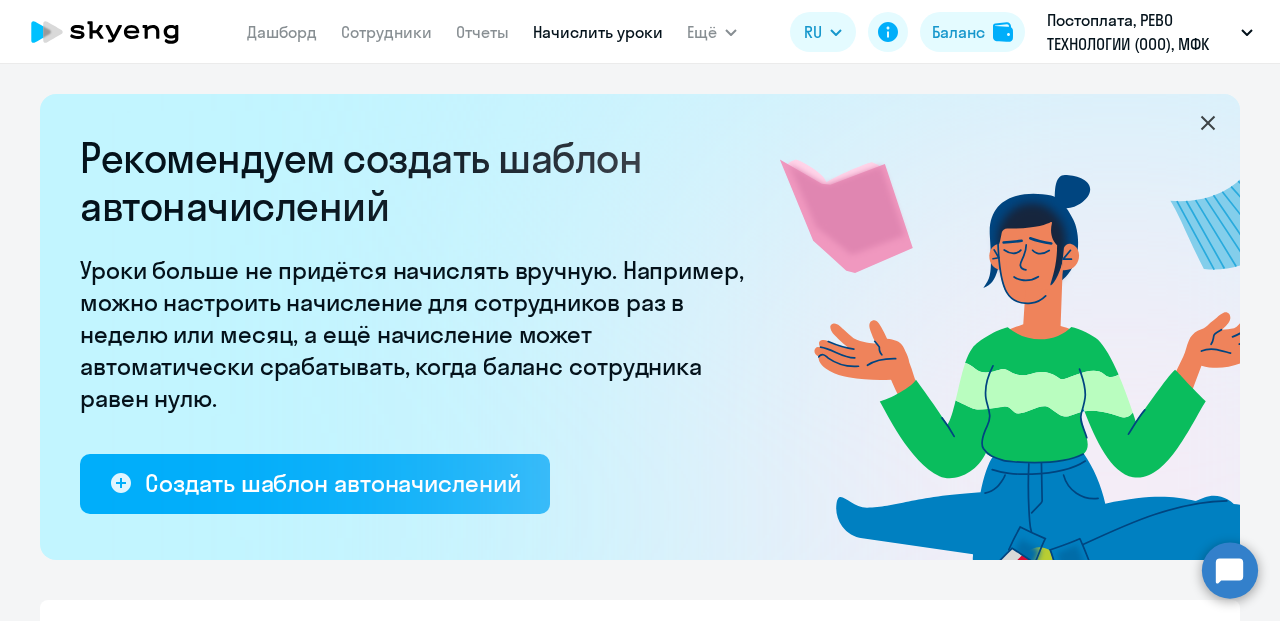 click on "Начислить уроки" at bounding box center [598, 32] 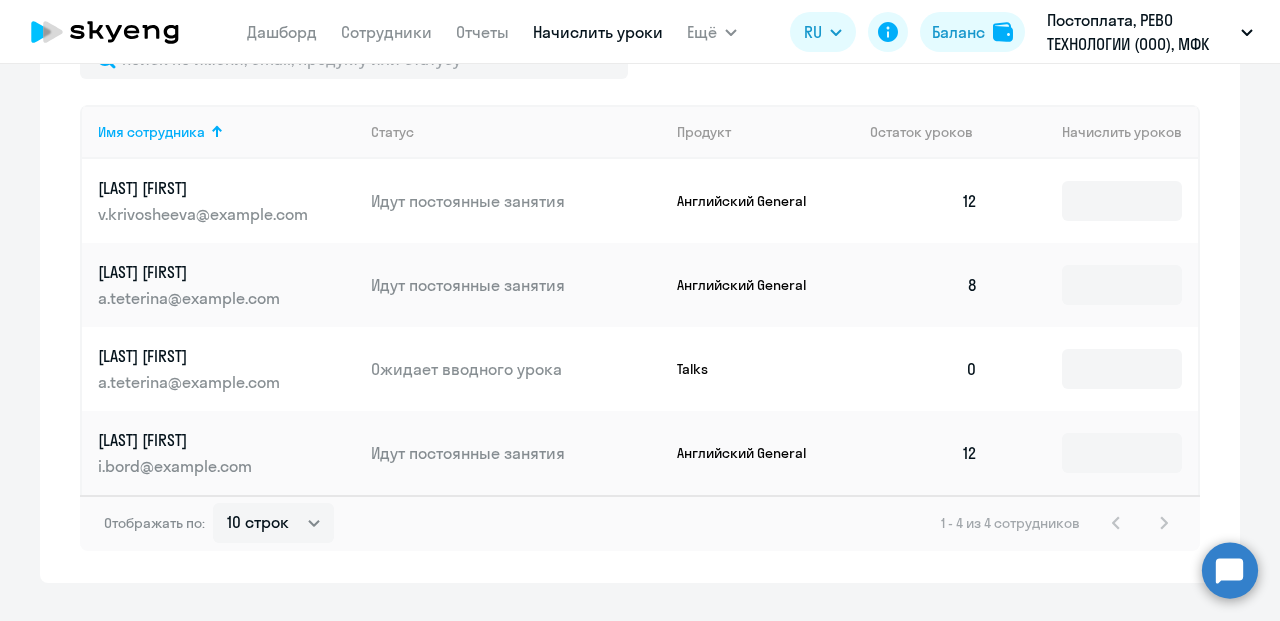 scroll, scrollTop: 900, scrollLeft: 0, axis: vertical 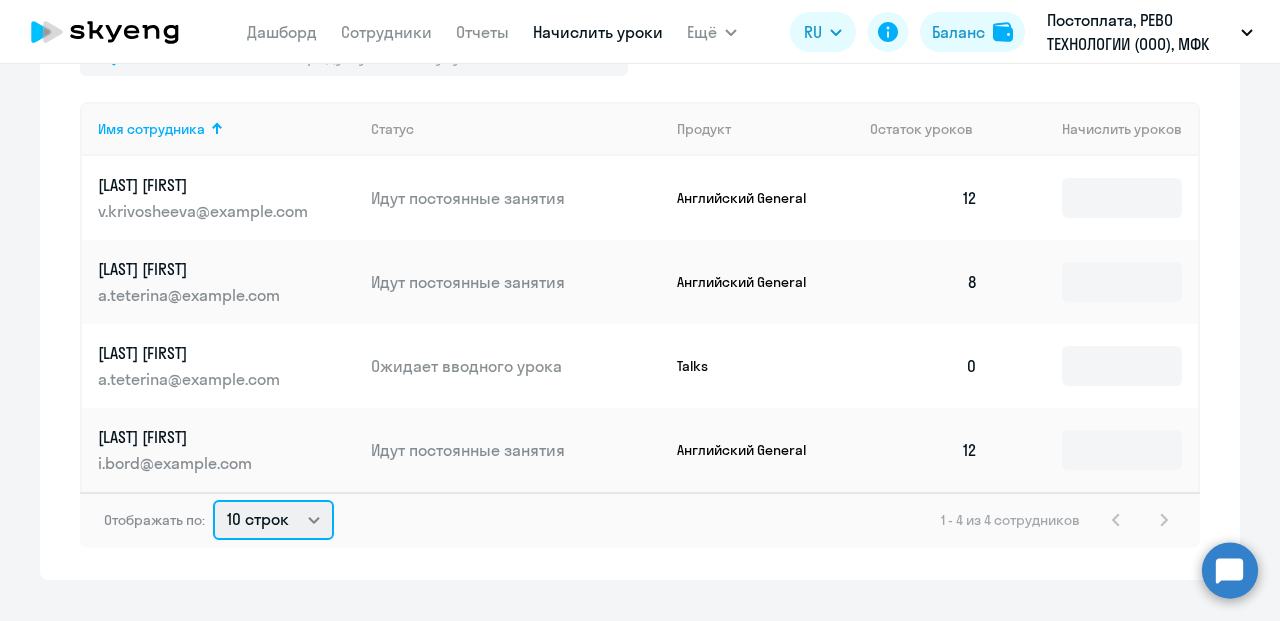 click on "10 строк   30 строк   50 строк" 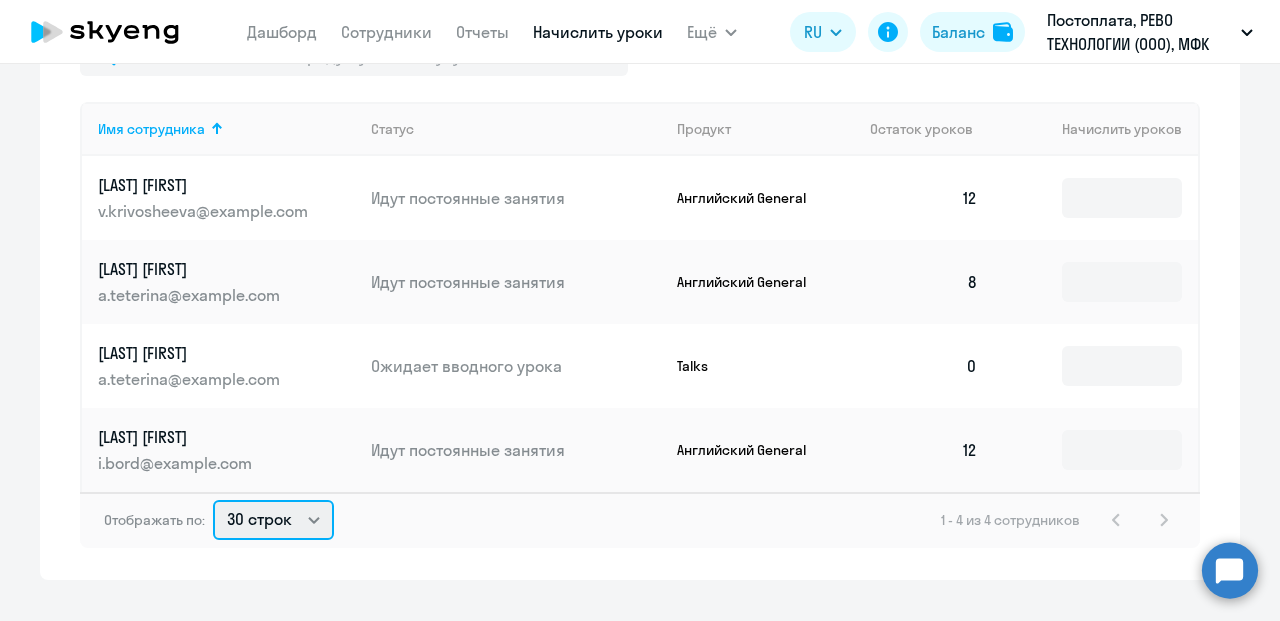 click on "10 строк   30 строк   50 строк" 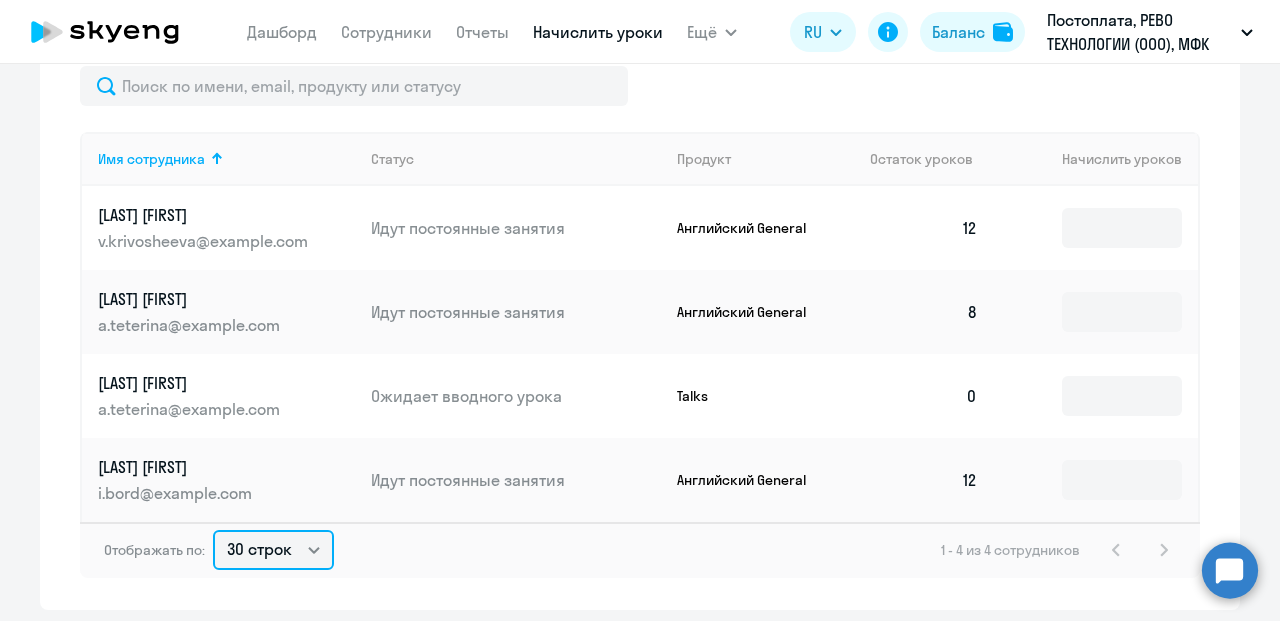 scroll, scrollTop: 838, scrollLeft: 0, axis: vertical 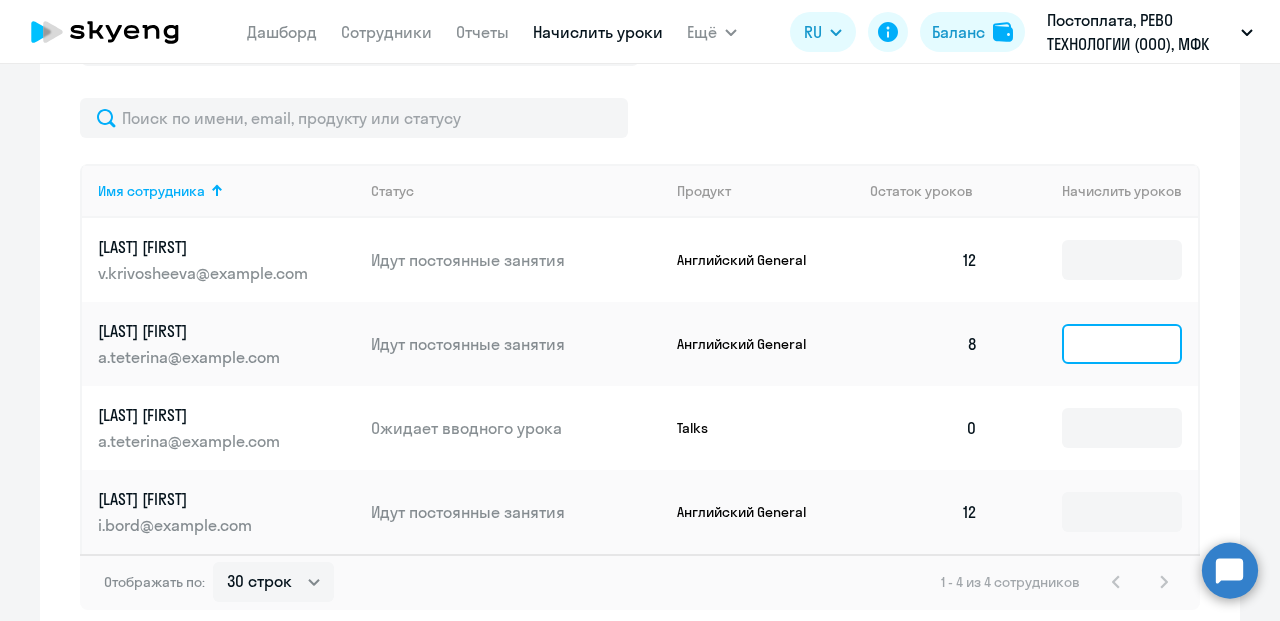 click 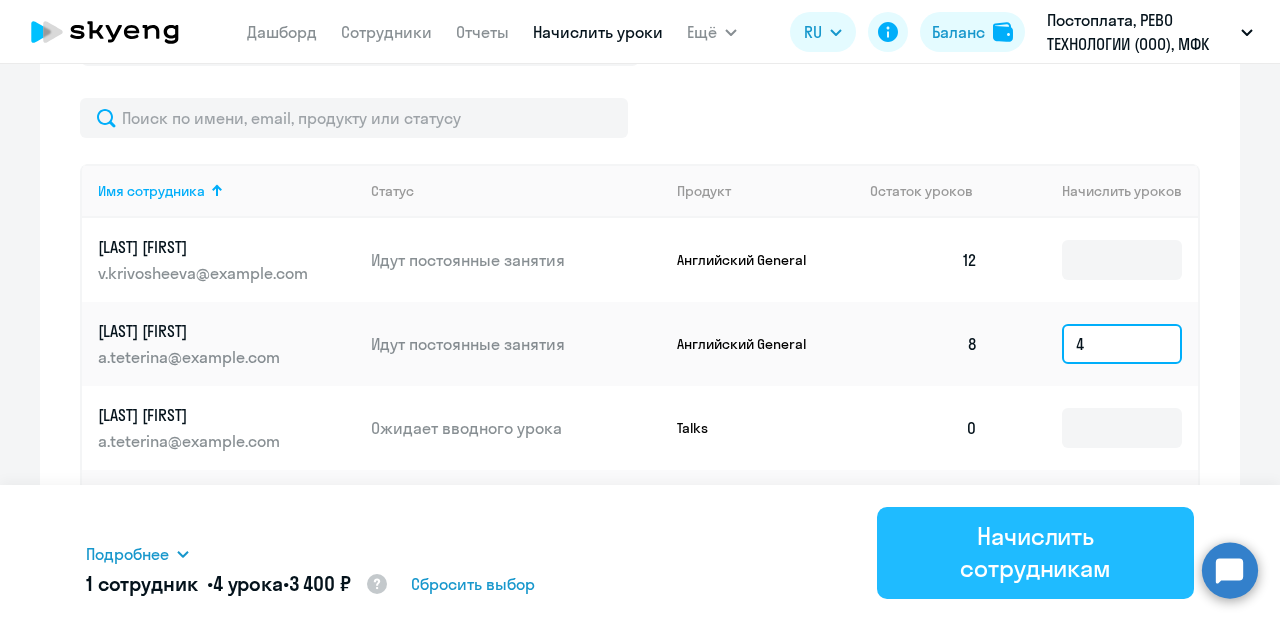 type on "4" 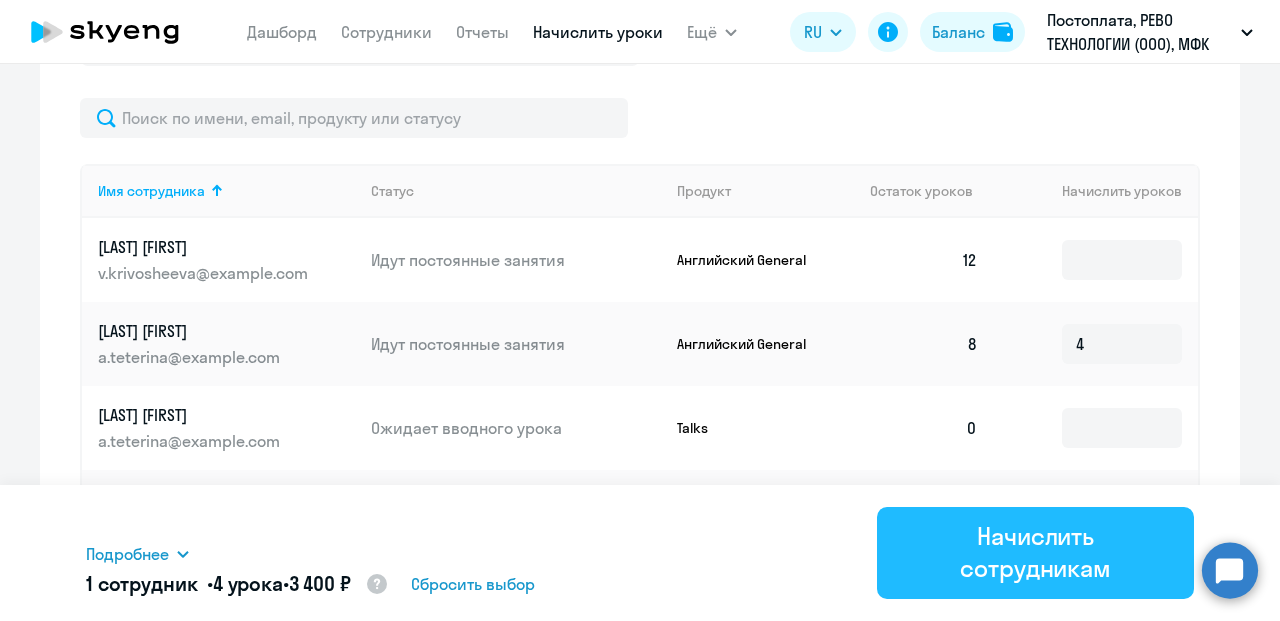 click on "Начислить сотрудникам" at bounding box center [1035, 552] 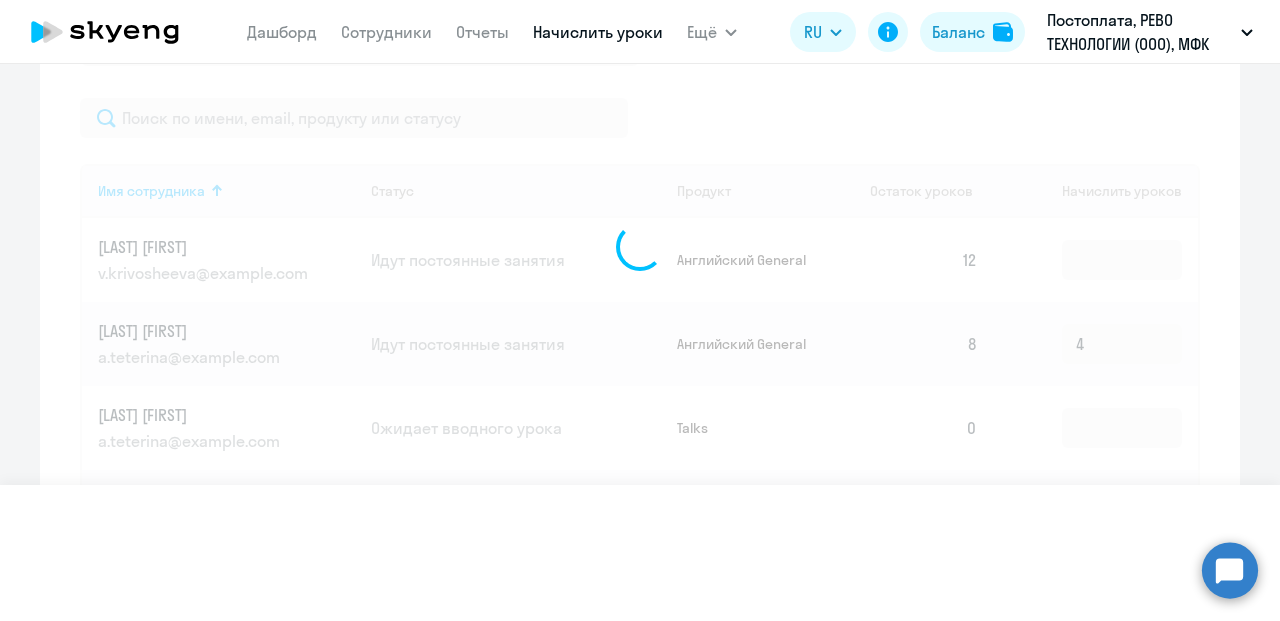 type 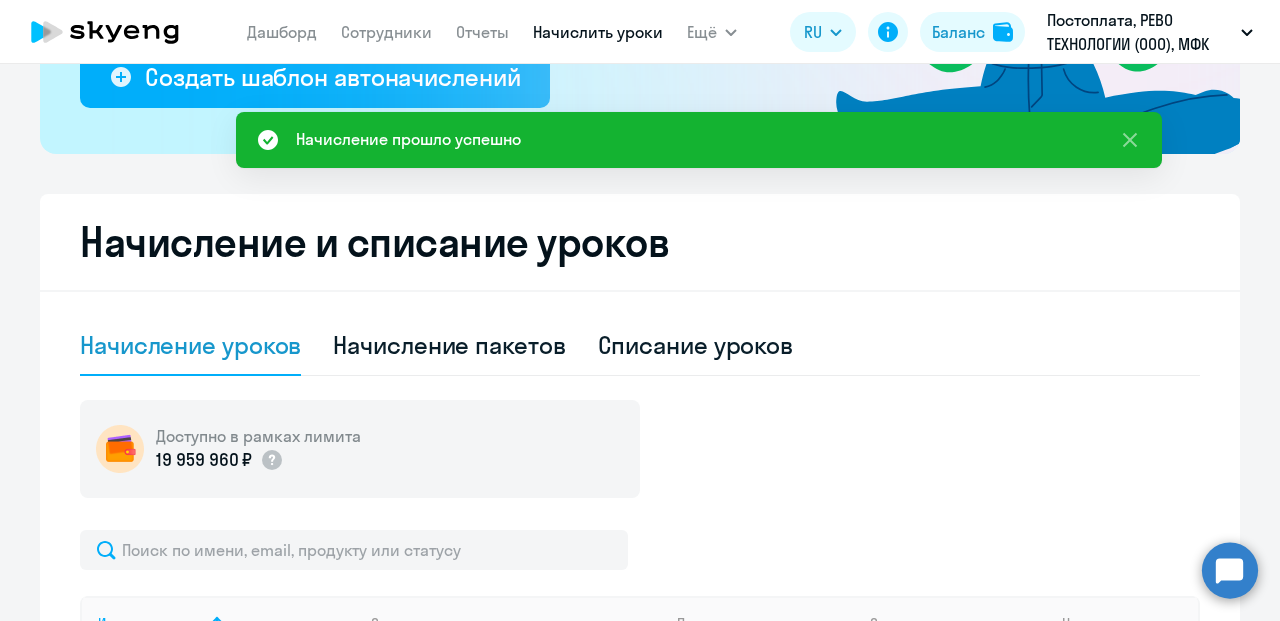 scroll, scrollTop: 338, scrollLeft: 0, axis: vertical 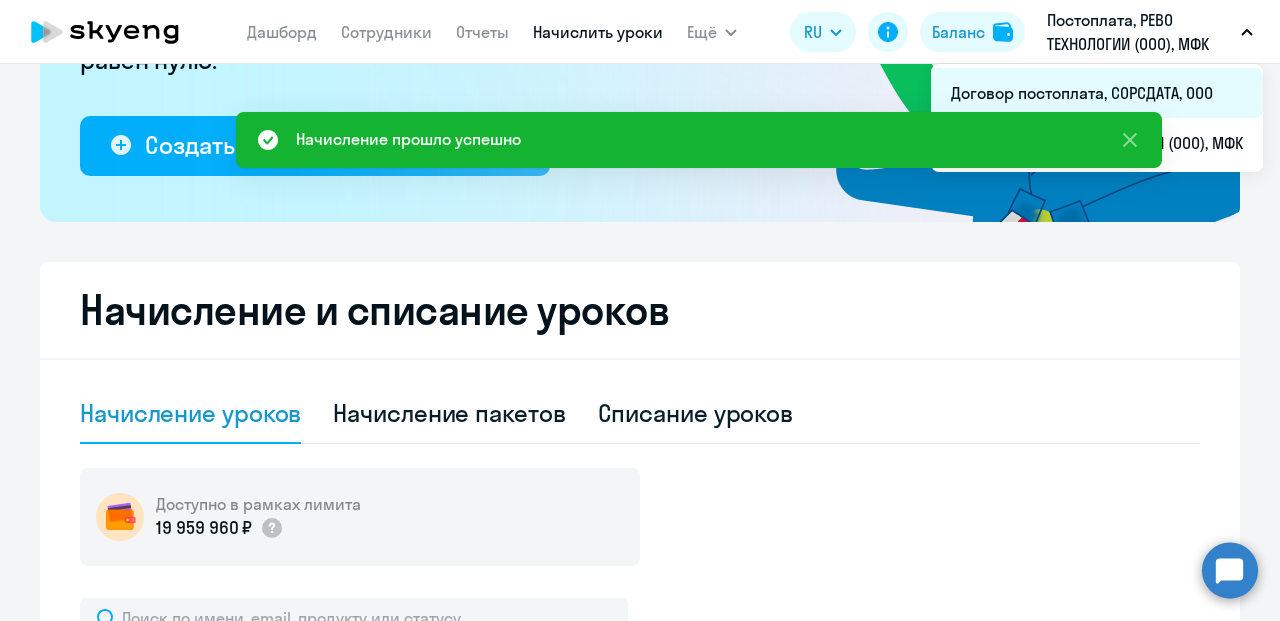 click on "Договор постоплата, СОРСДАТА, ООО" at bounding box center (1097, 93) 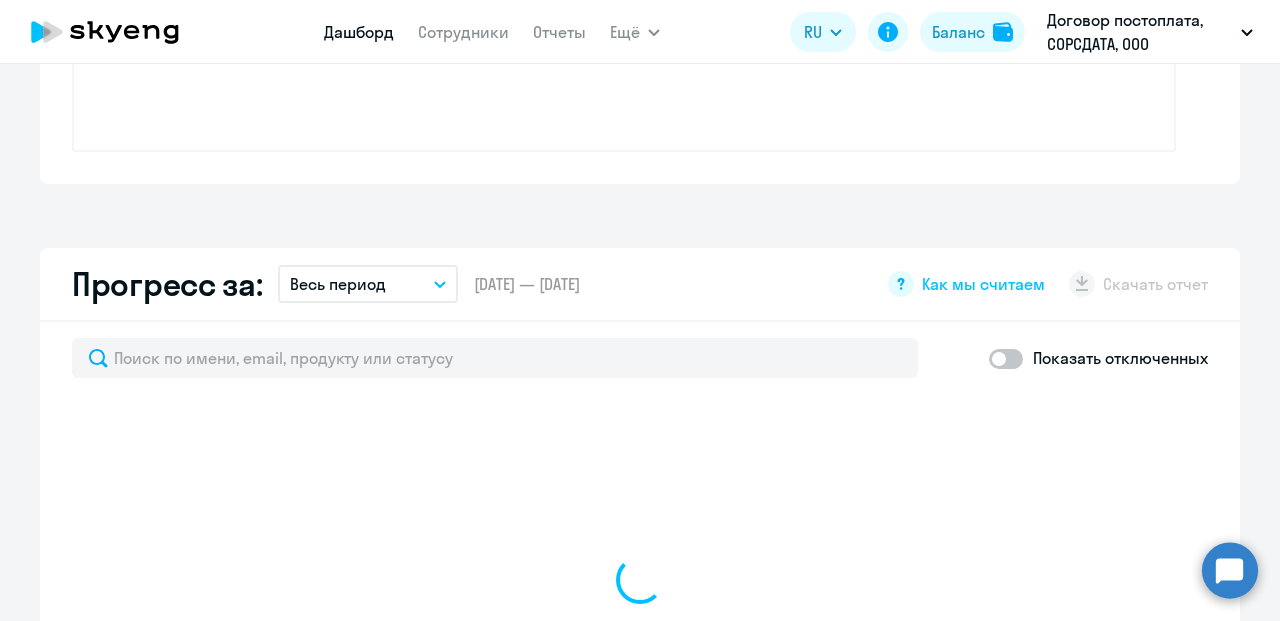 scroll, scrollTop: 978, scrollLeft: 0, axis: vertical 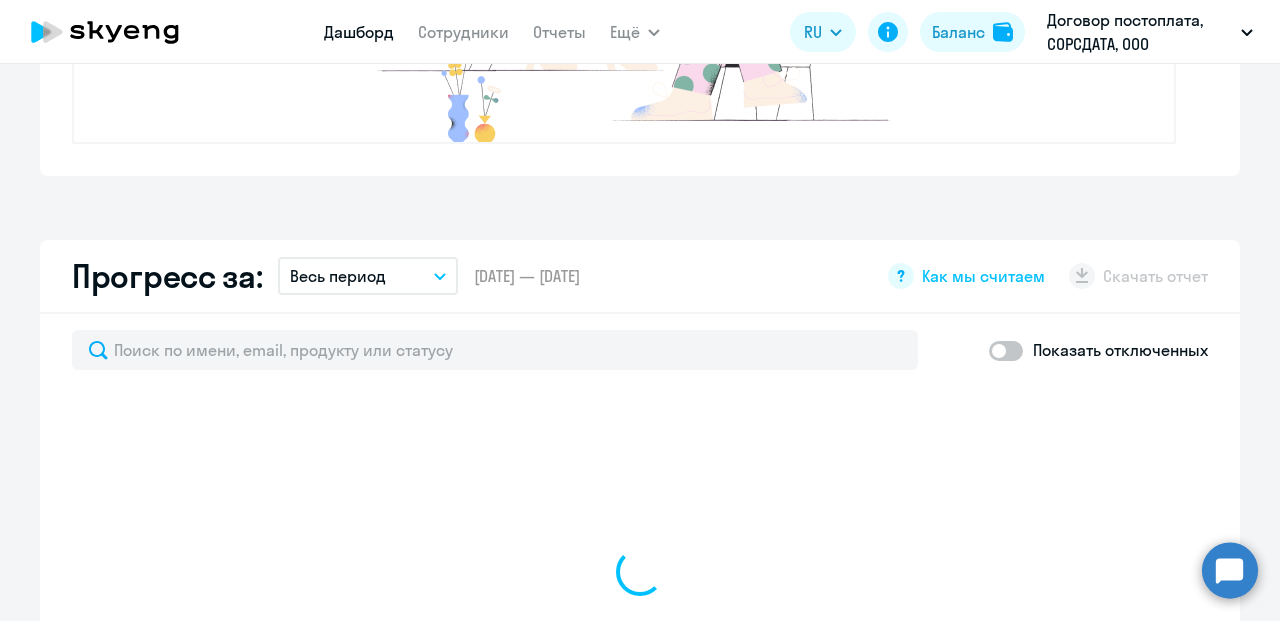 select on "30" 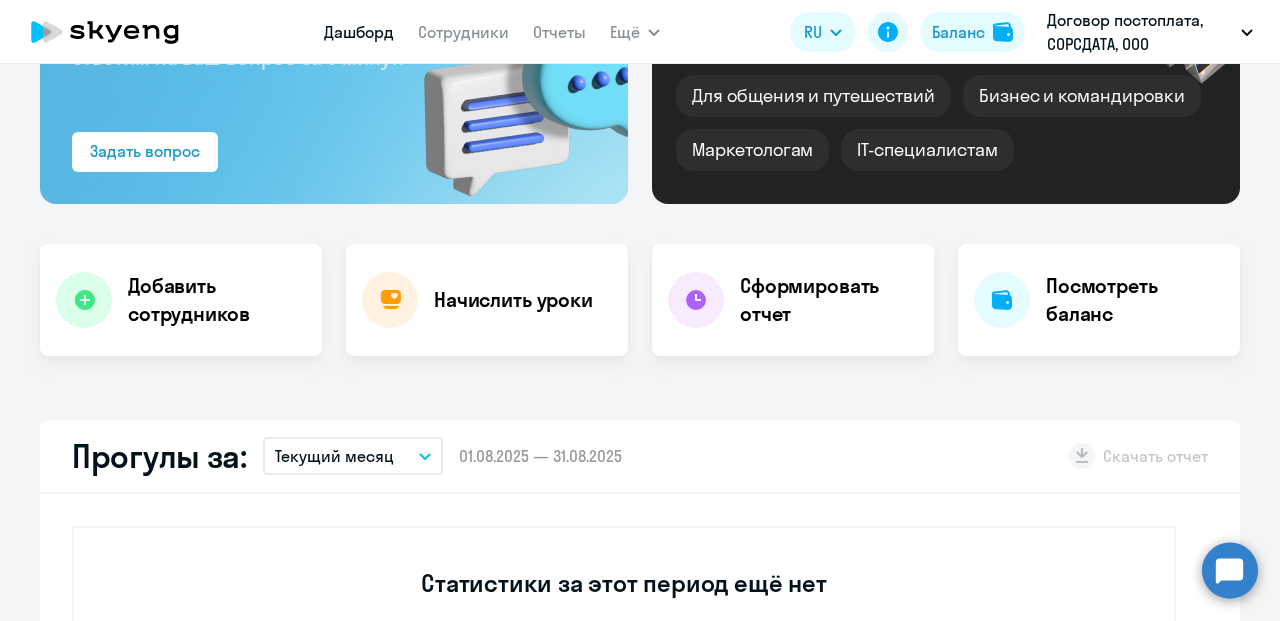 scroll, scrollTop: 0, scrollLeft: 0, axis: both 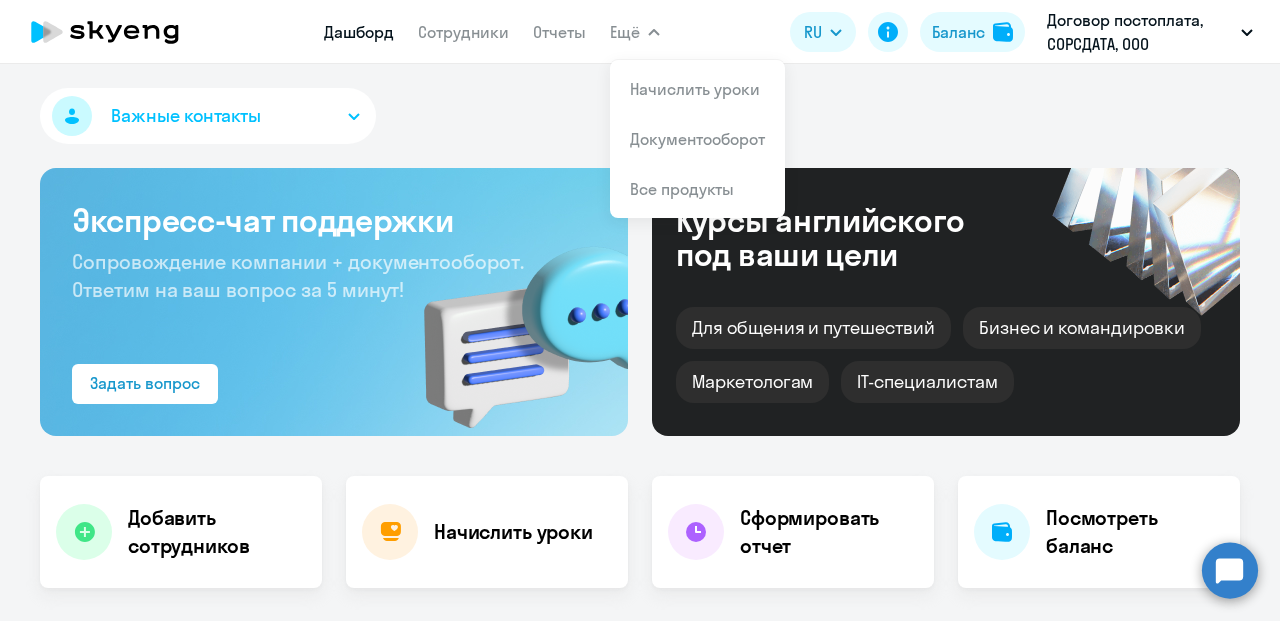 click 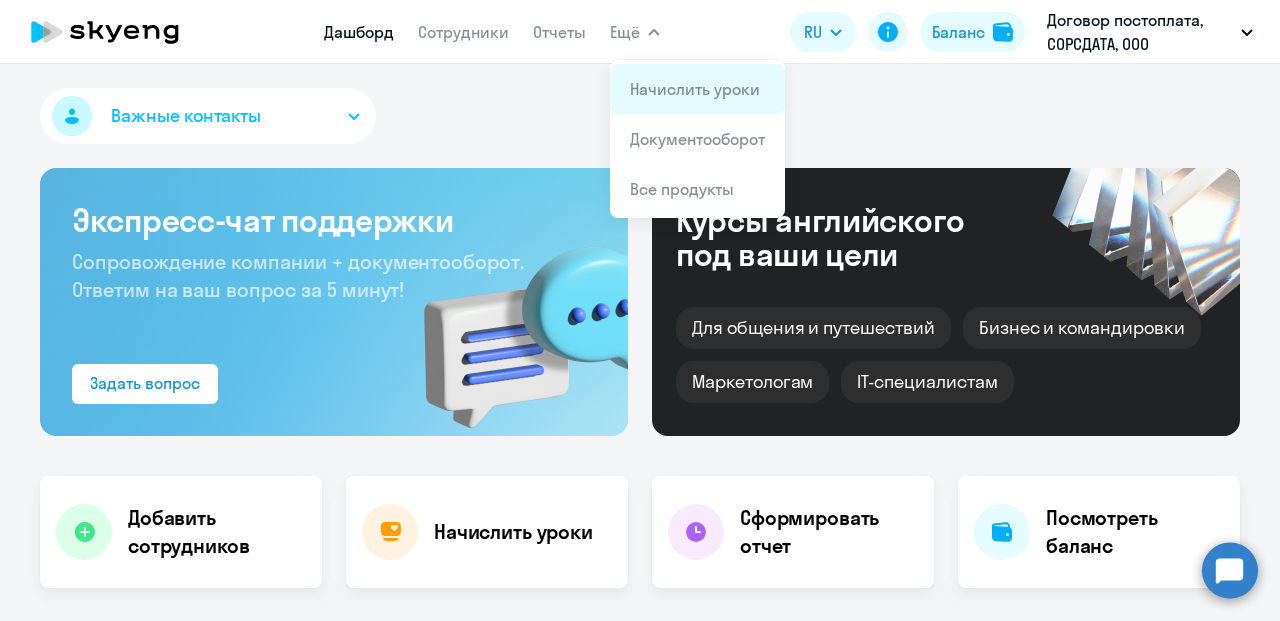 click on "Начислить уроки" at bounding box center (695, 89) 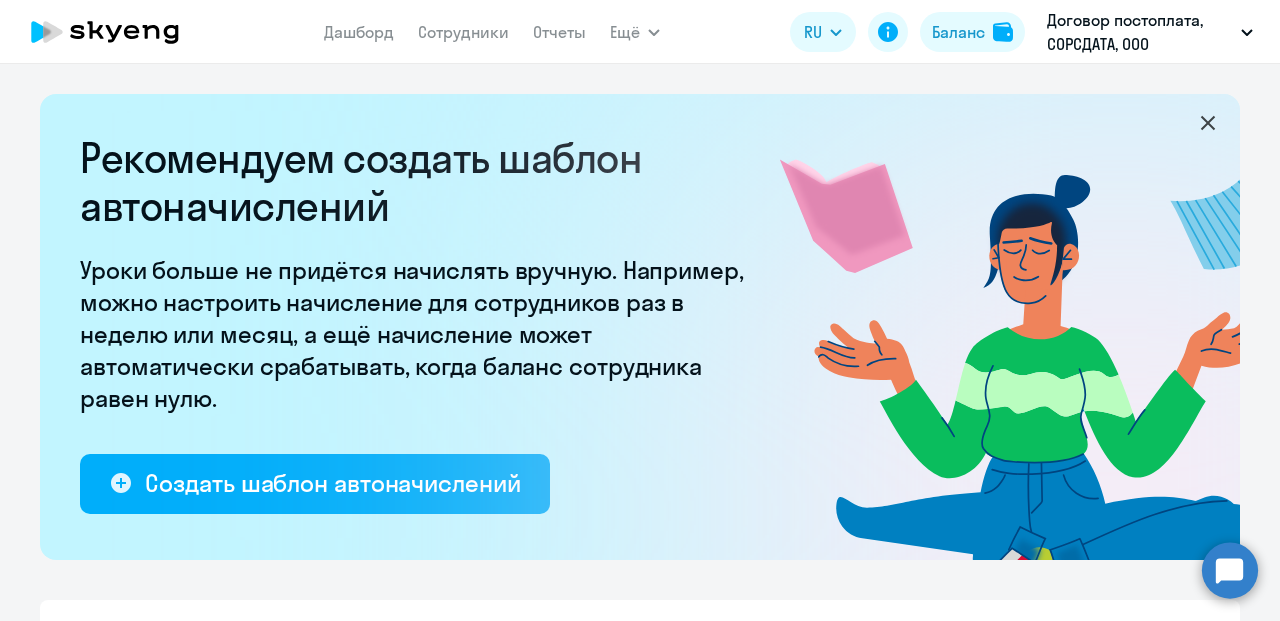 select on "10" 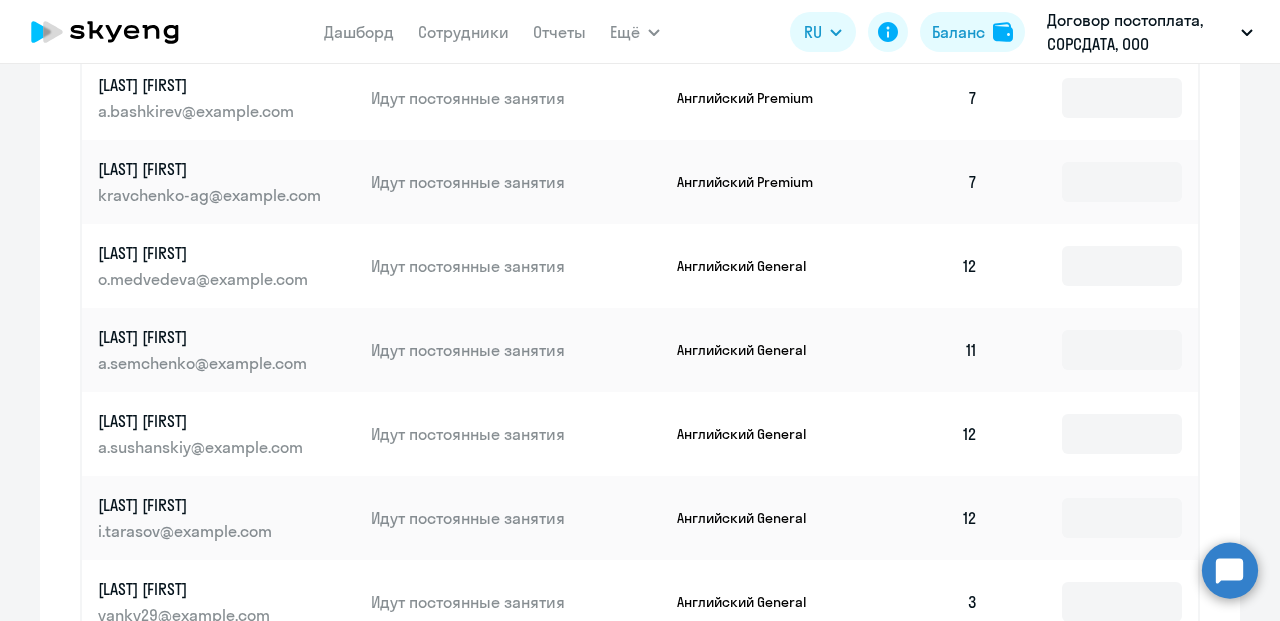 scroll, scrollTop: 1100, scrollLeft: 0, axis: vertical 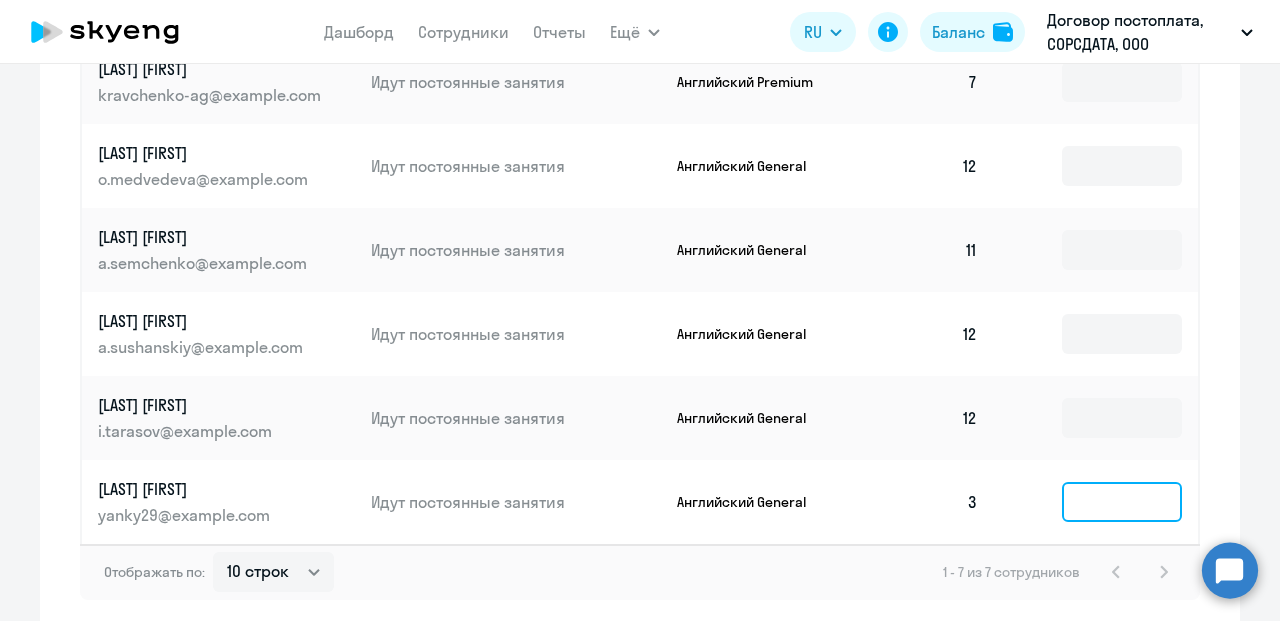 click 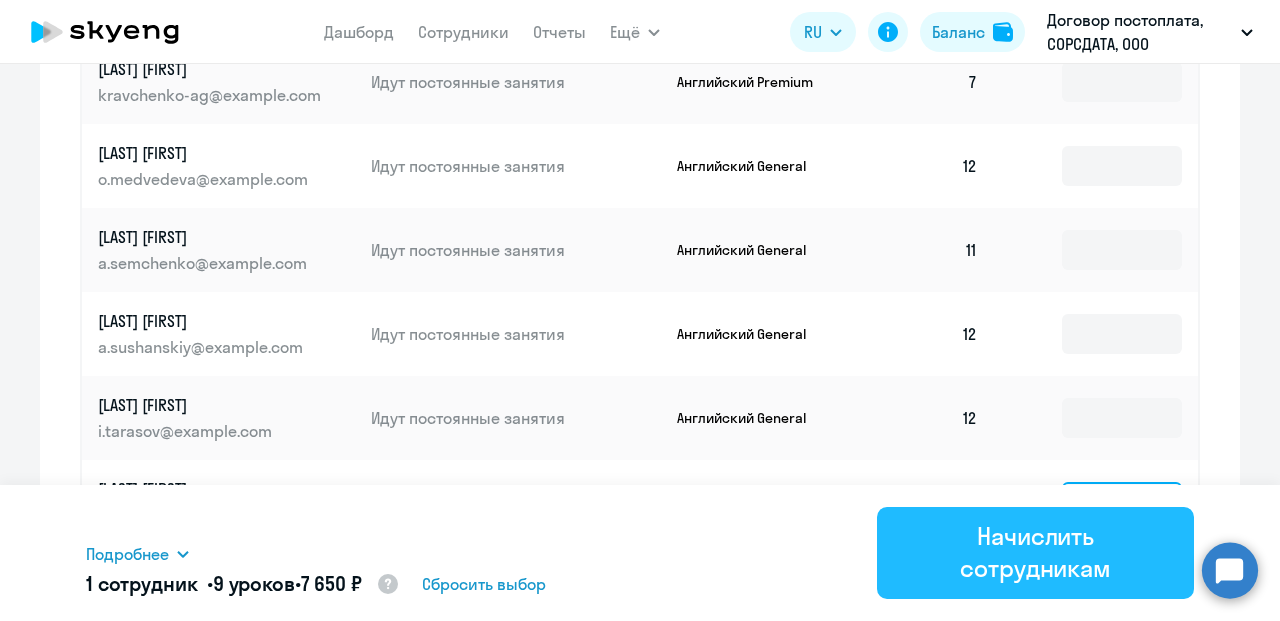 type on "9" 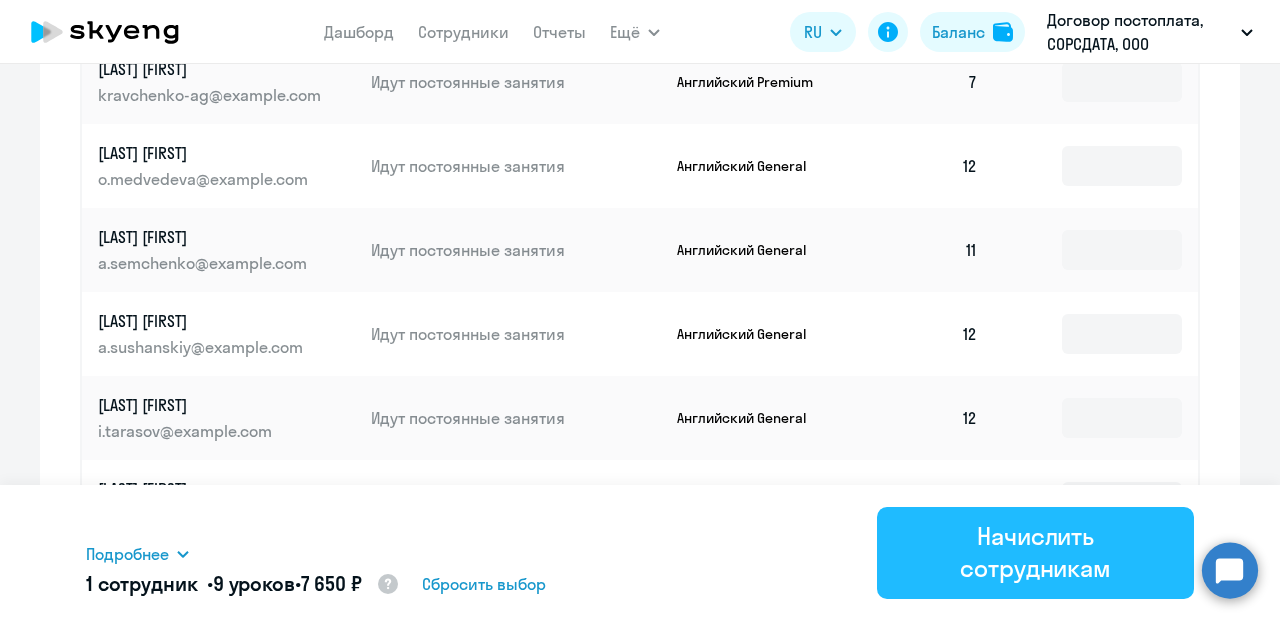 click on "Начислить сотрудникам" at bounding box center [1035, 552] 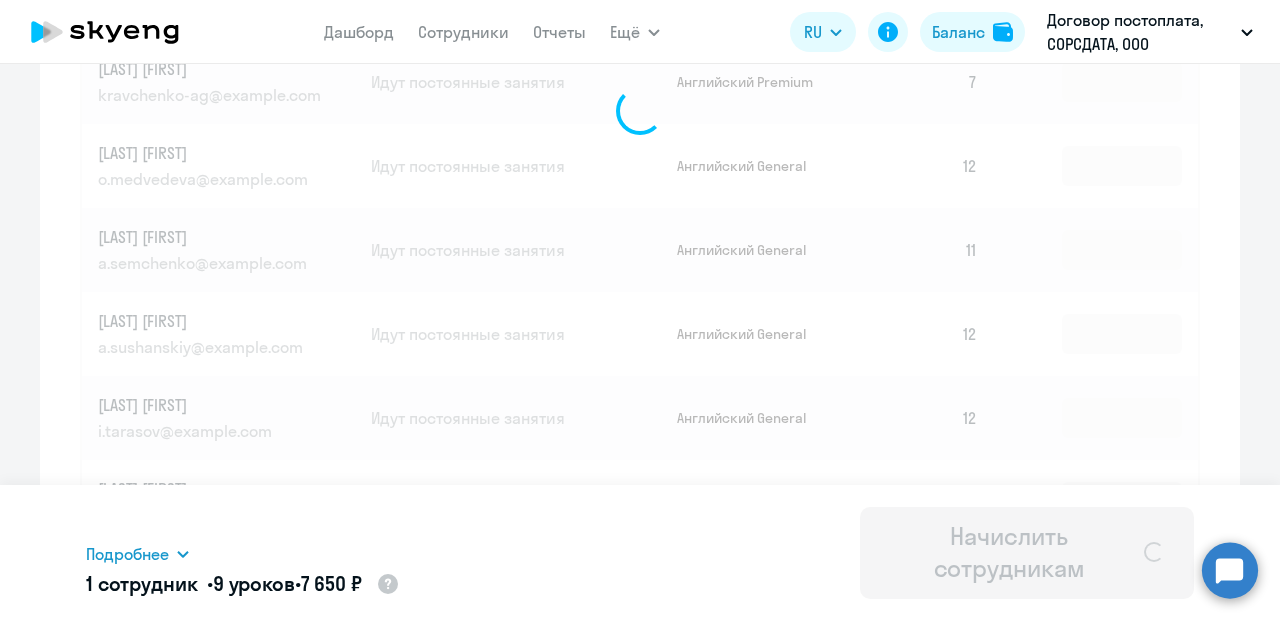 type 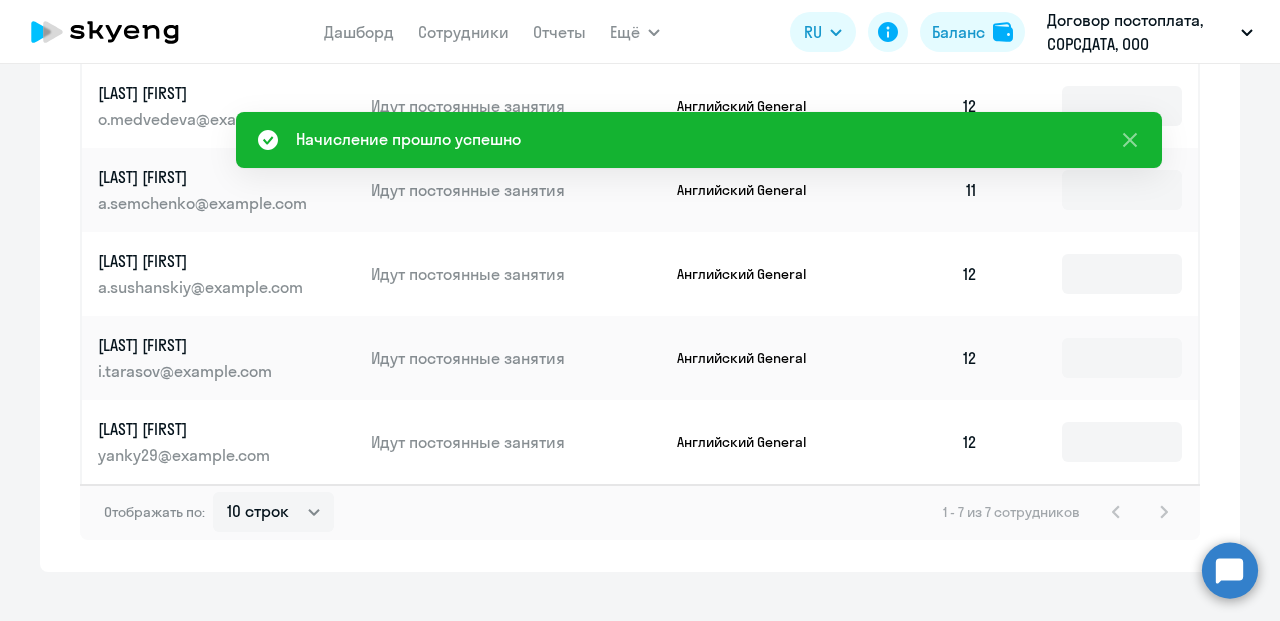 scroll, scrollTop: 1190, scrollLeft: 0, axis: vertical 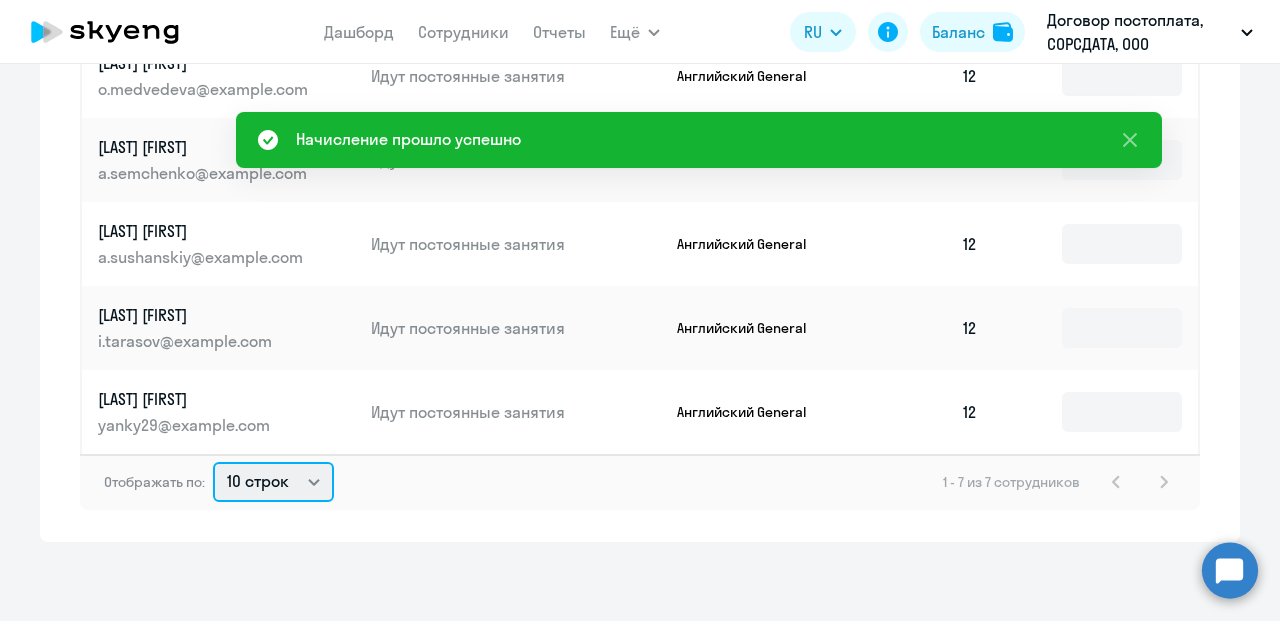 click on "10 строк   30 строк   50 строк" 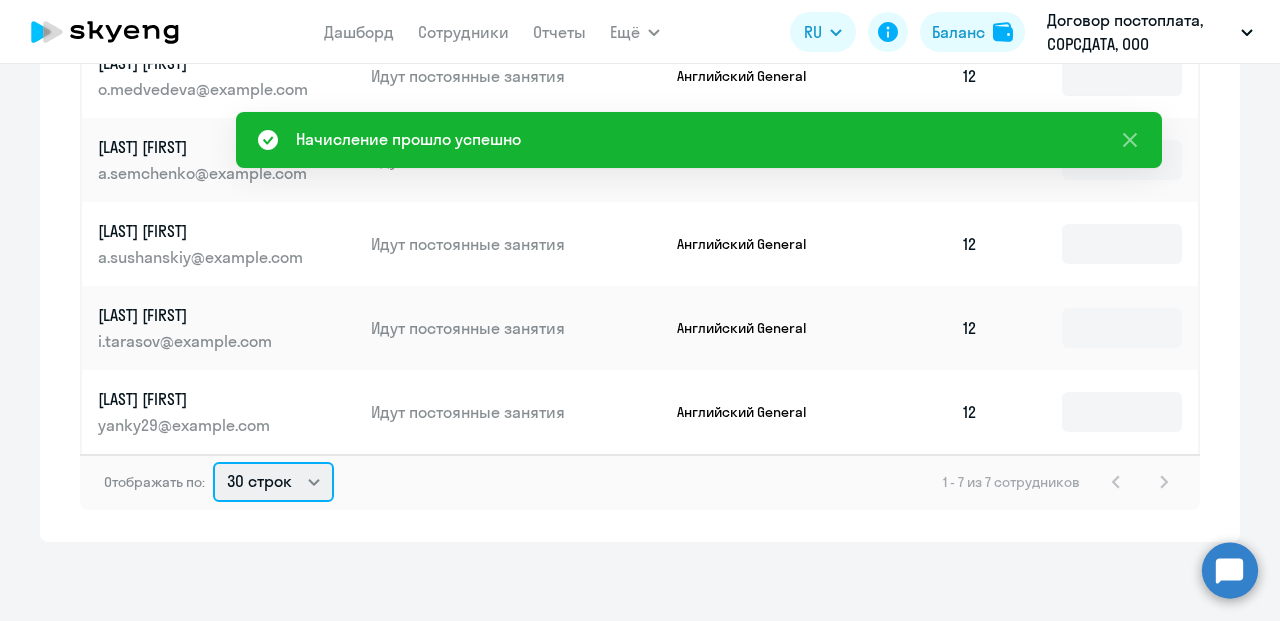 click on "10 строк   30 строк   50 строк" 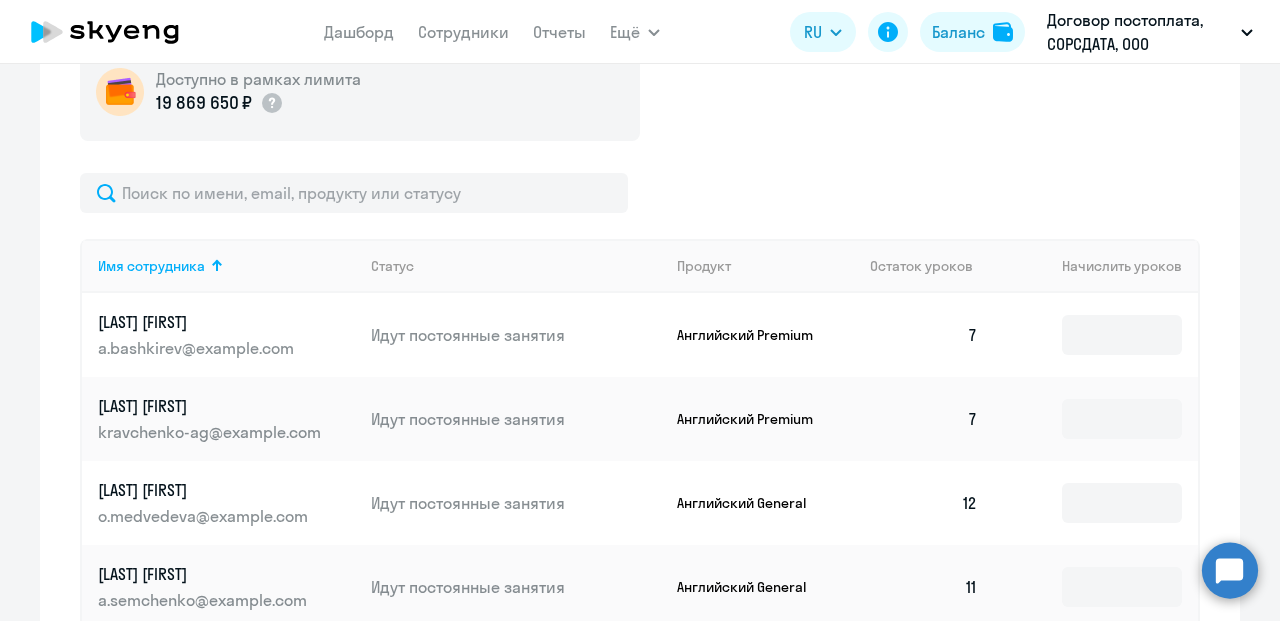 scroll, scrollTop: 690, scrollLeft: 0, axis: vertical 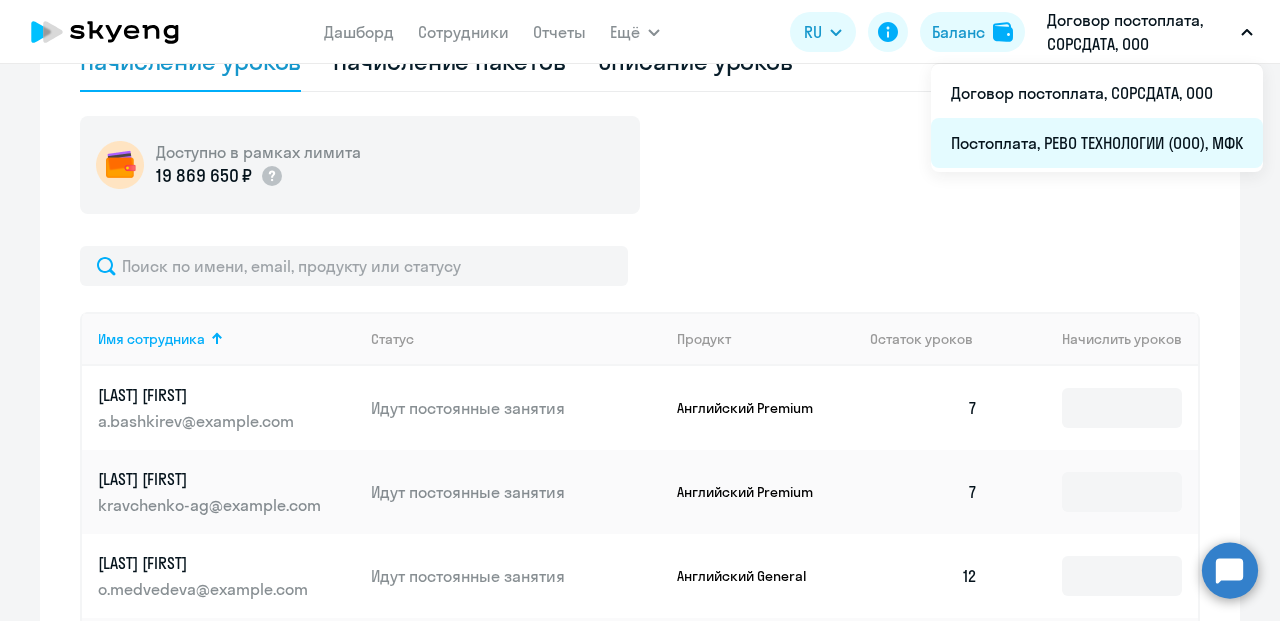 click on "Постоплата, РЕВО ТЕХНОЛОГИИ (ООО), МФК" at bounding box center (1097, 143) 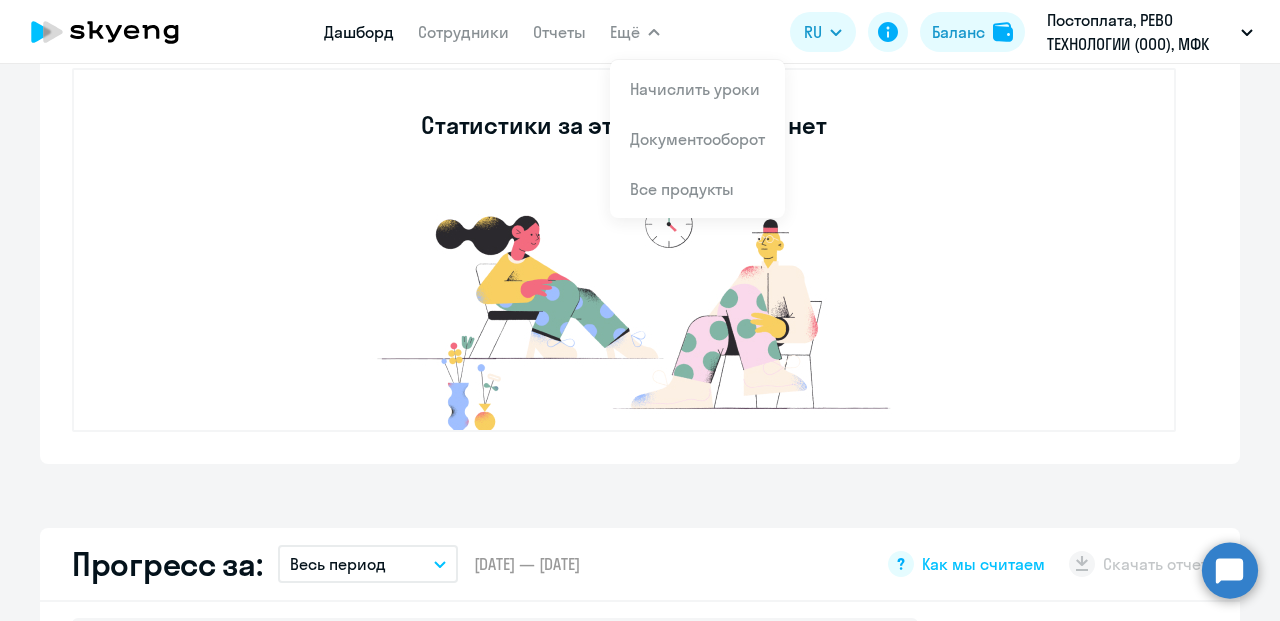 select on "30" 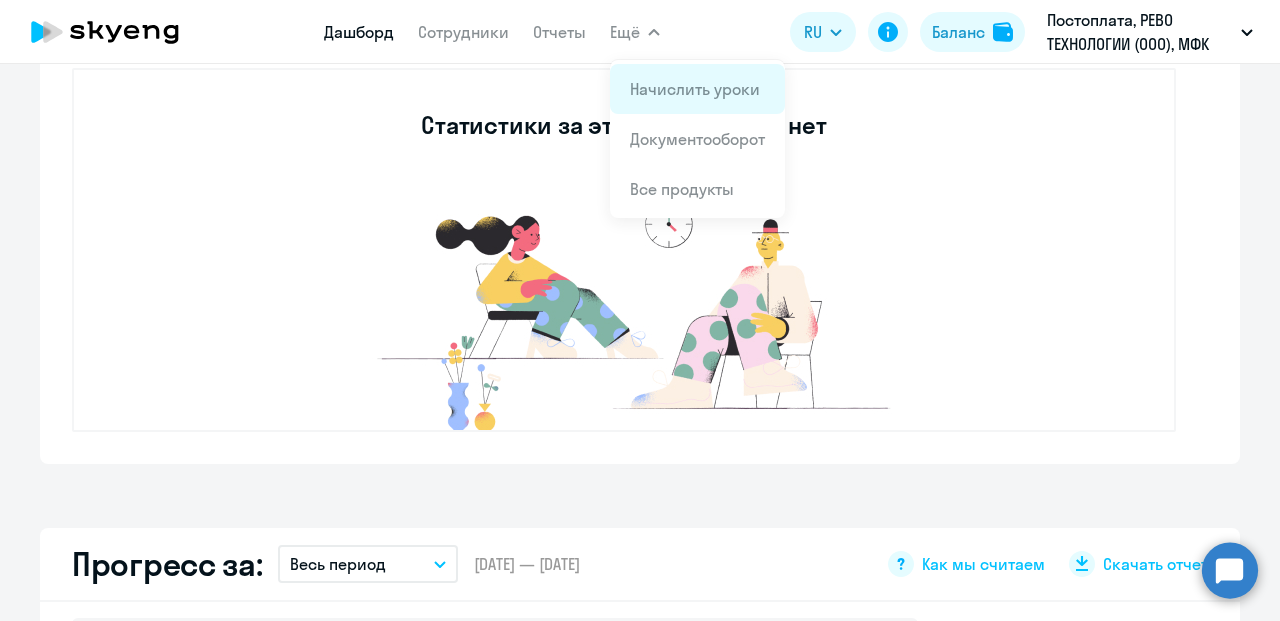 click on "Начислить уроки" at bounding box center [695, 89] 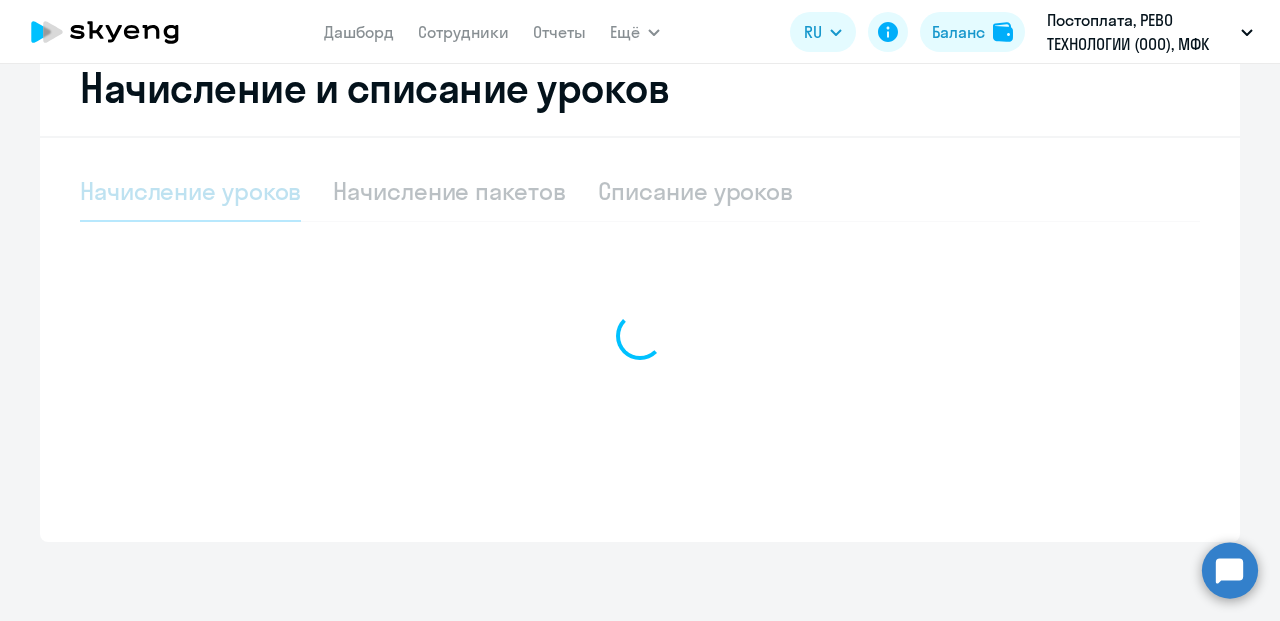 select on "10" 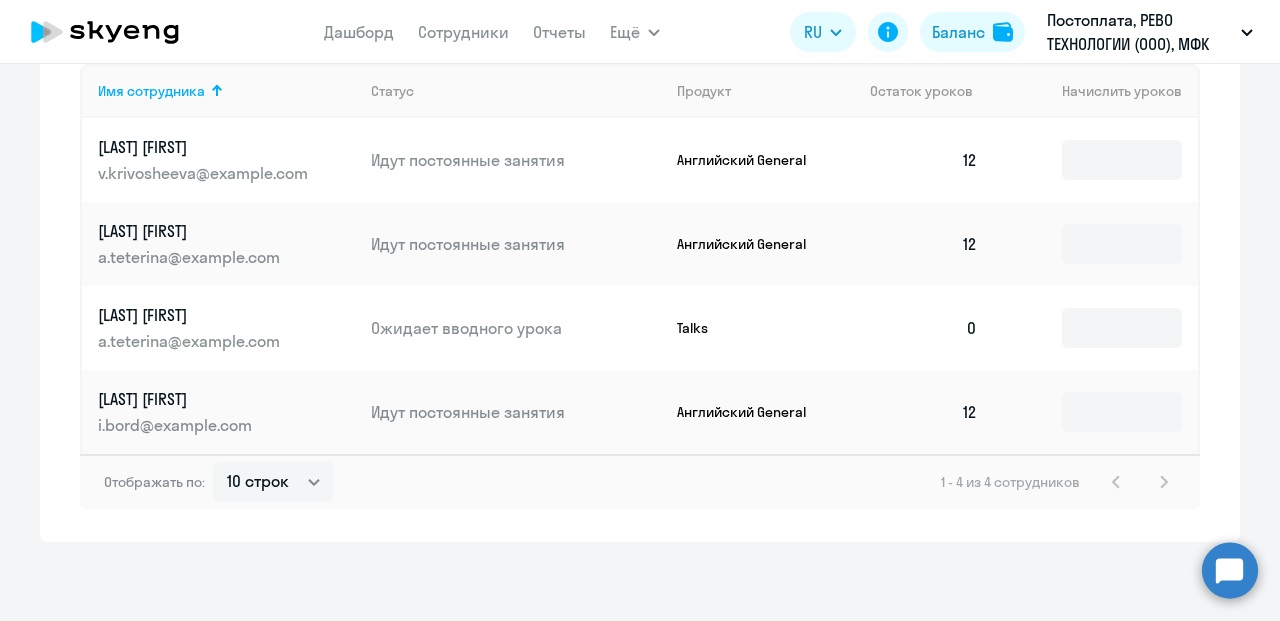 scroll, scrollTop: 838, scrollLeft: 0, axis: vertical 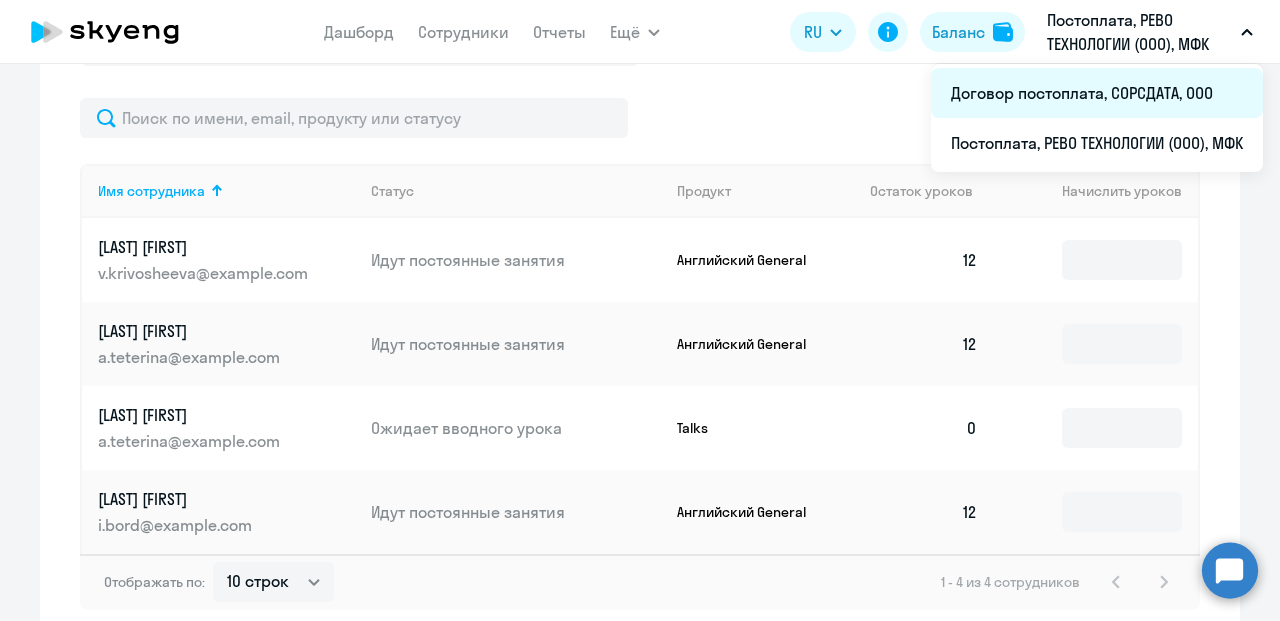 click on "Договор постоплата, СОРСДАТА, ООО" at bounding box center [1097, 93] 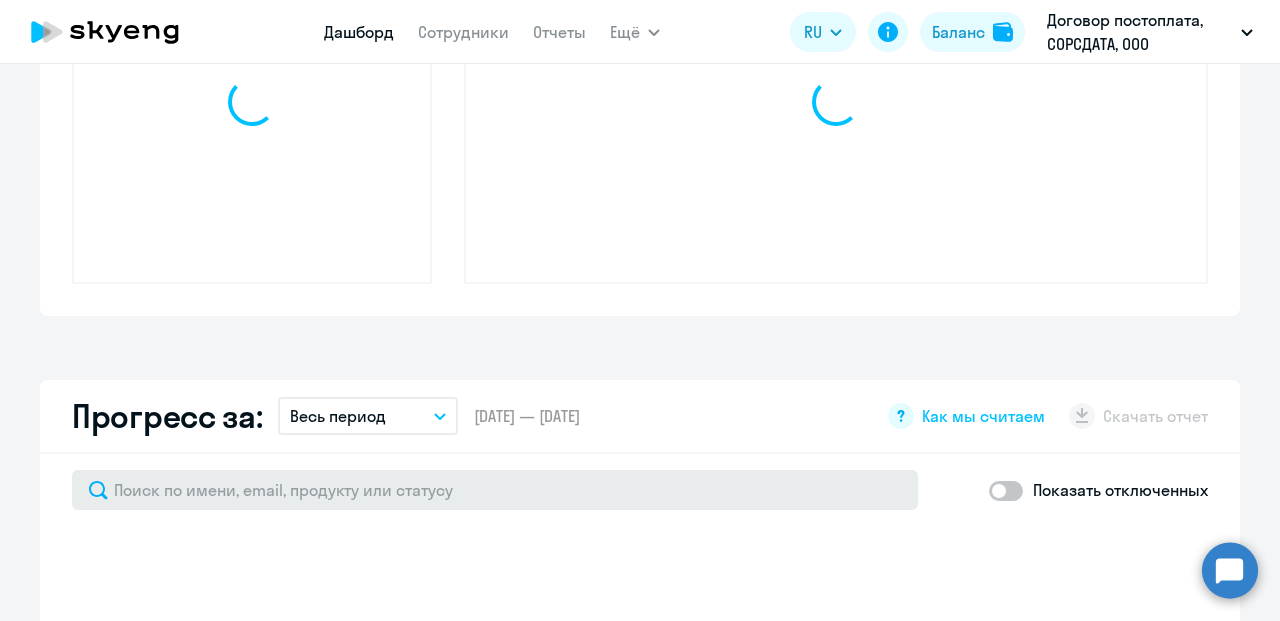 scroll, scrollTop: 1018, scrollLeft: 0, axis: vertical 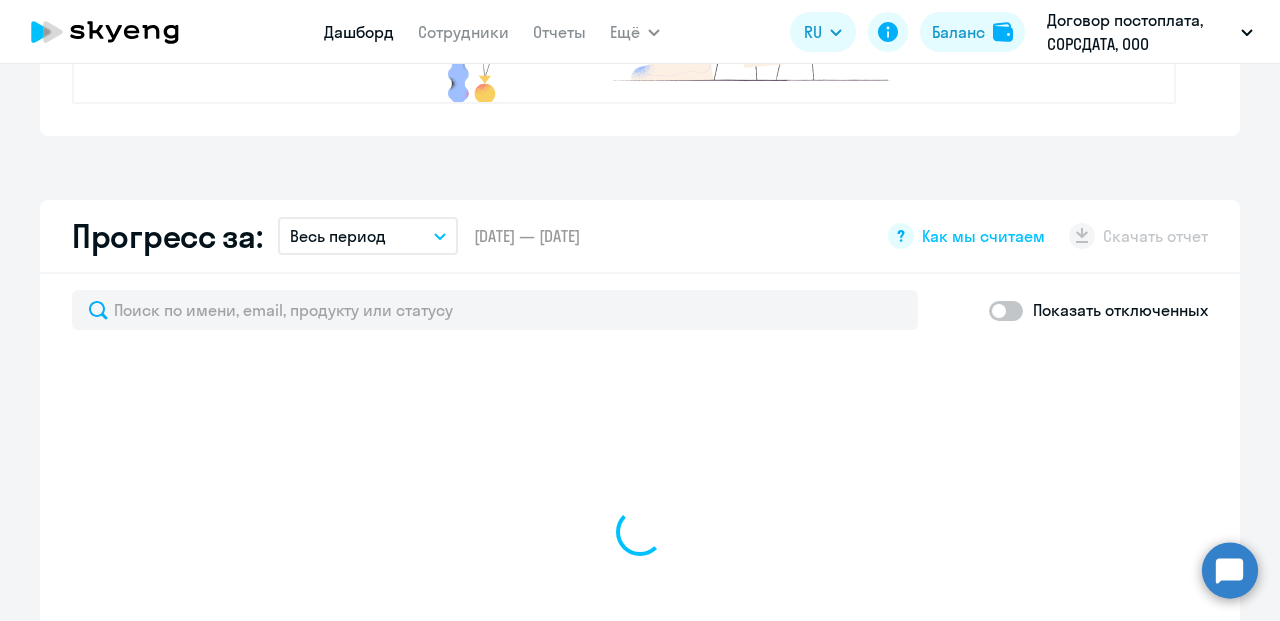 select on "30" 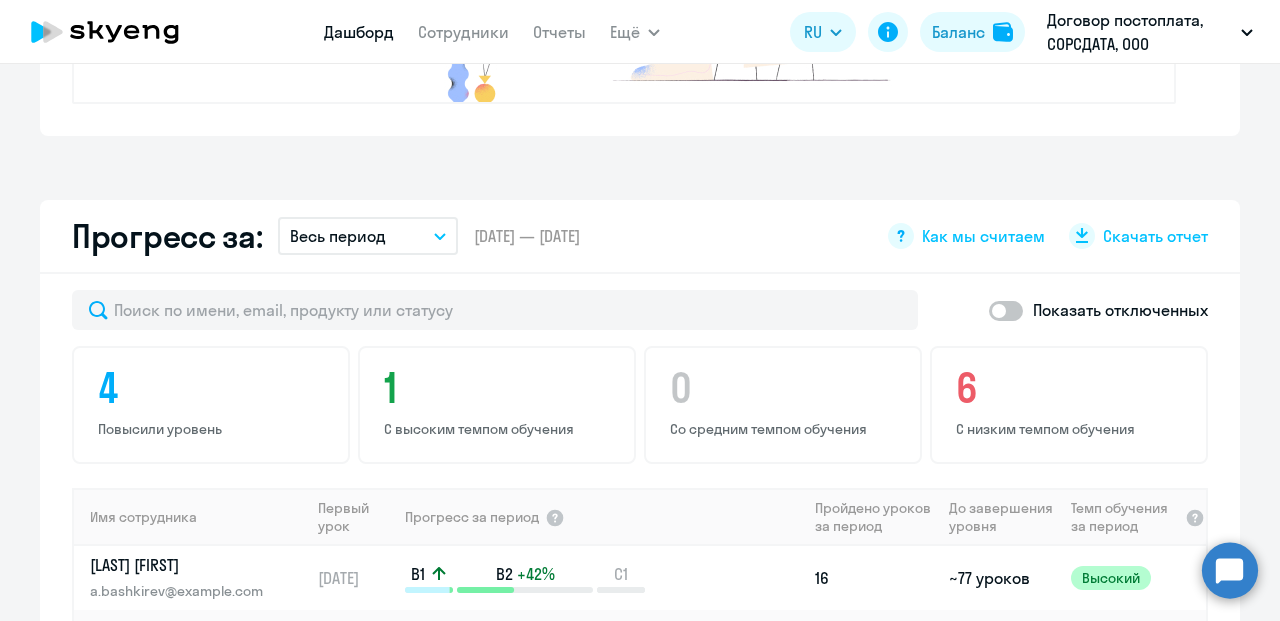 click on "Дашборд
Сотрудники
Отчеты" 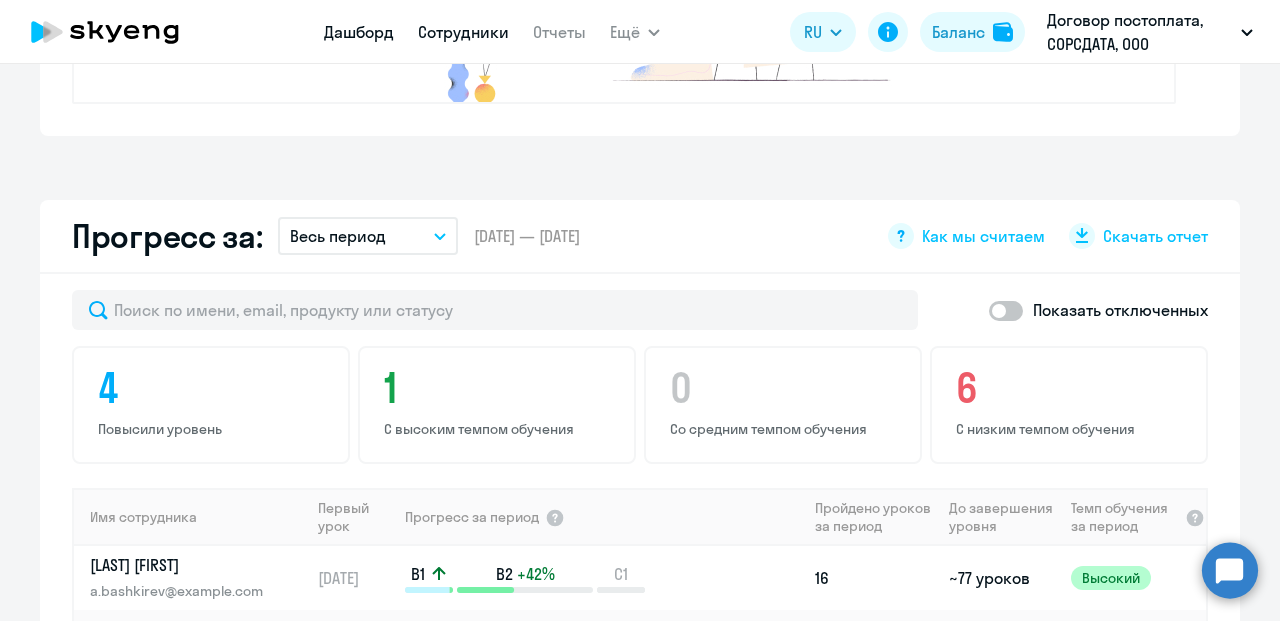 click on "Сотрудники" at bounding box center [463, 32] 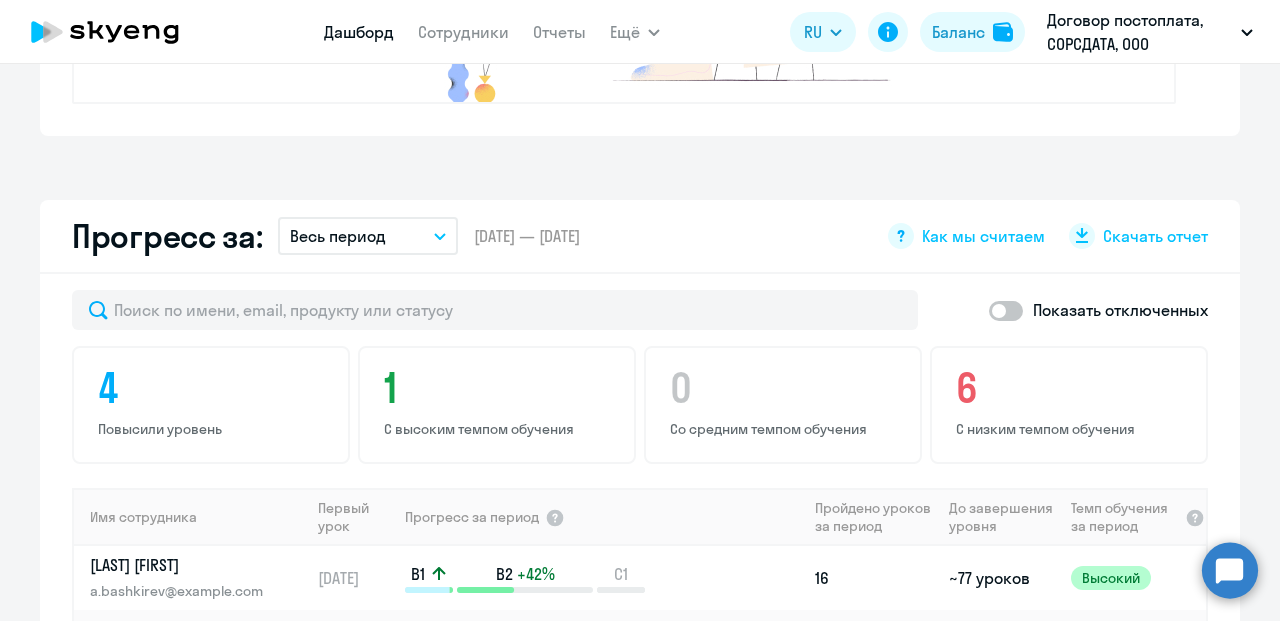 scroll, scrollTop: 0, scrollLeft: 0, axis: both 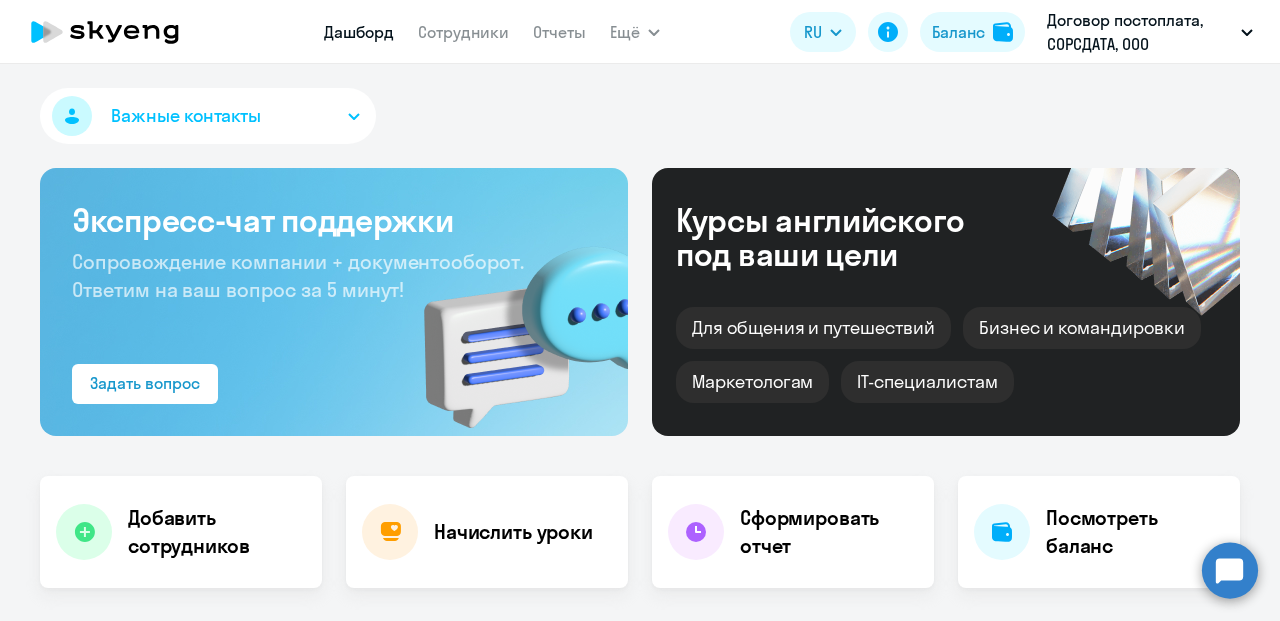 select on "30" 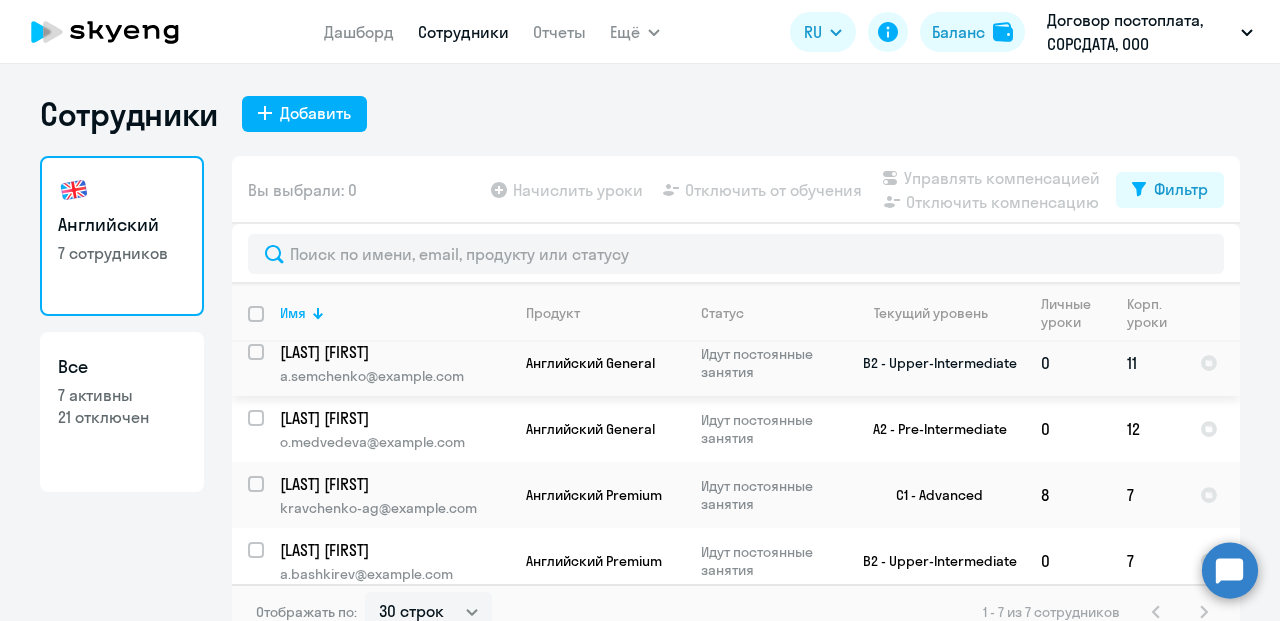 scroll, scrollTop: 215, scrollLeft: 0, axis: vertical 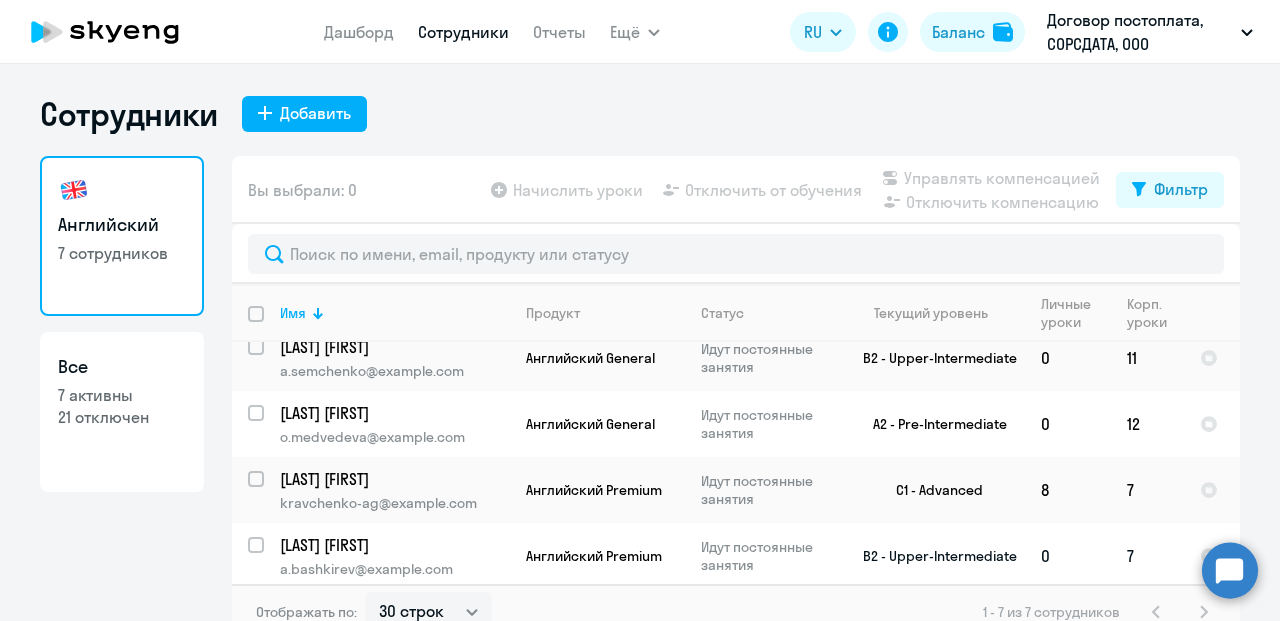 click at bounding box center (268, 557) 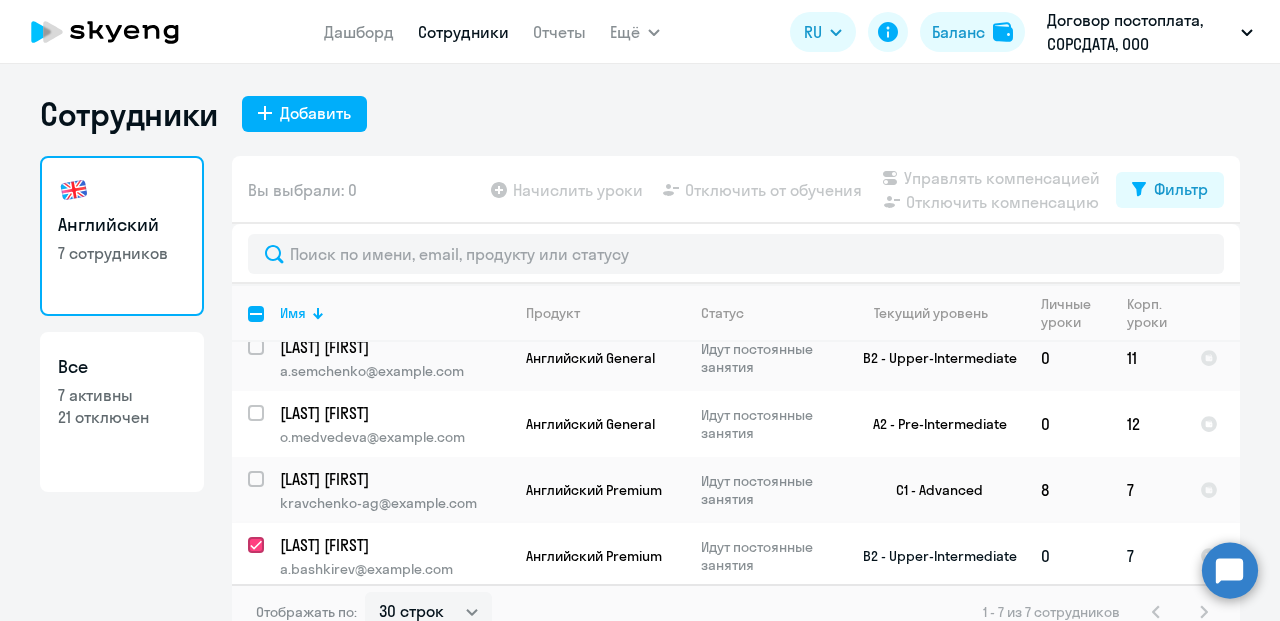 checkbox on "true" 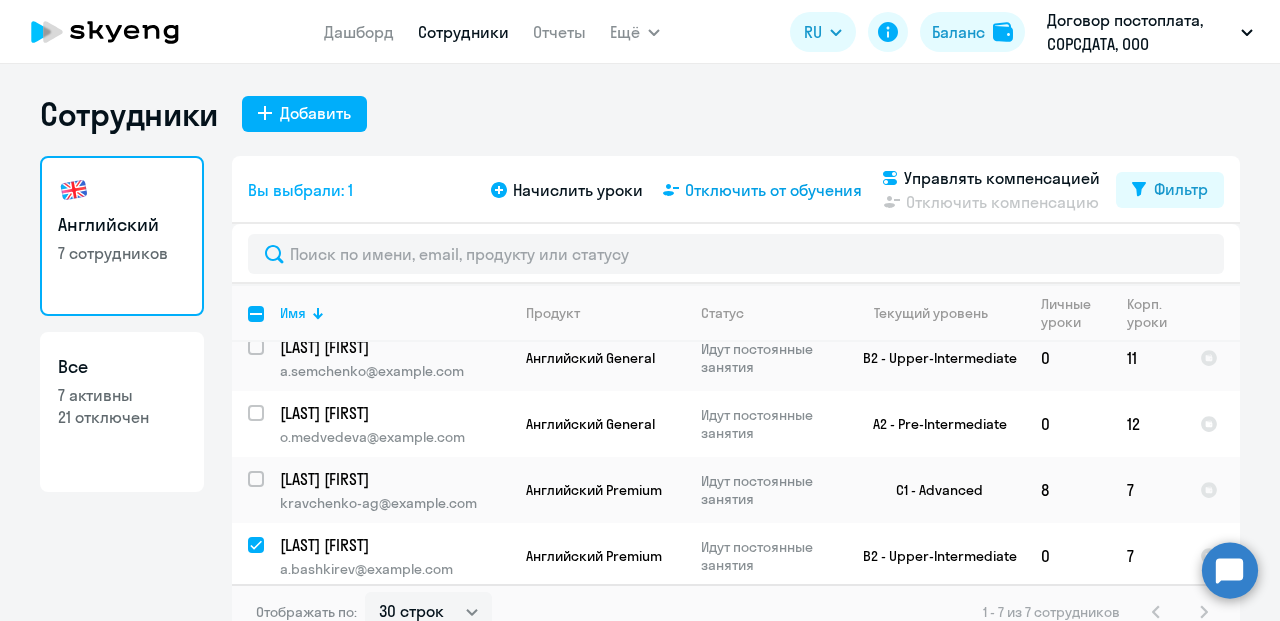 click on "Отключить от обучения" 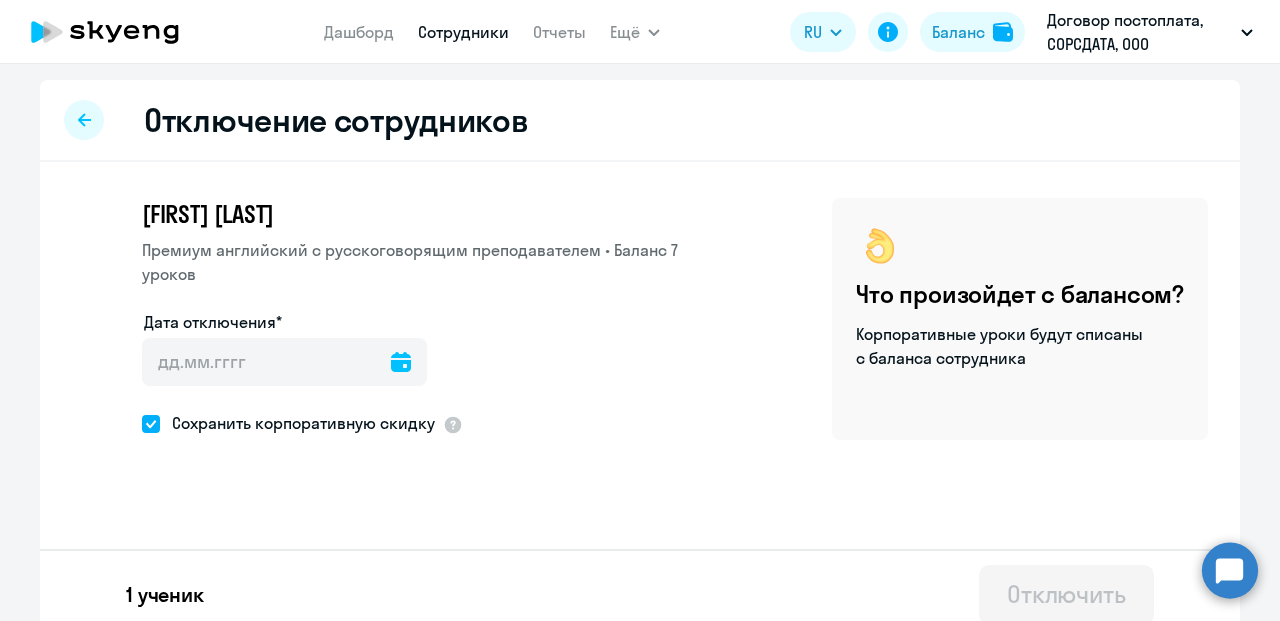 click 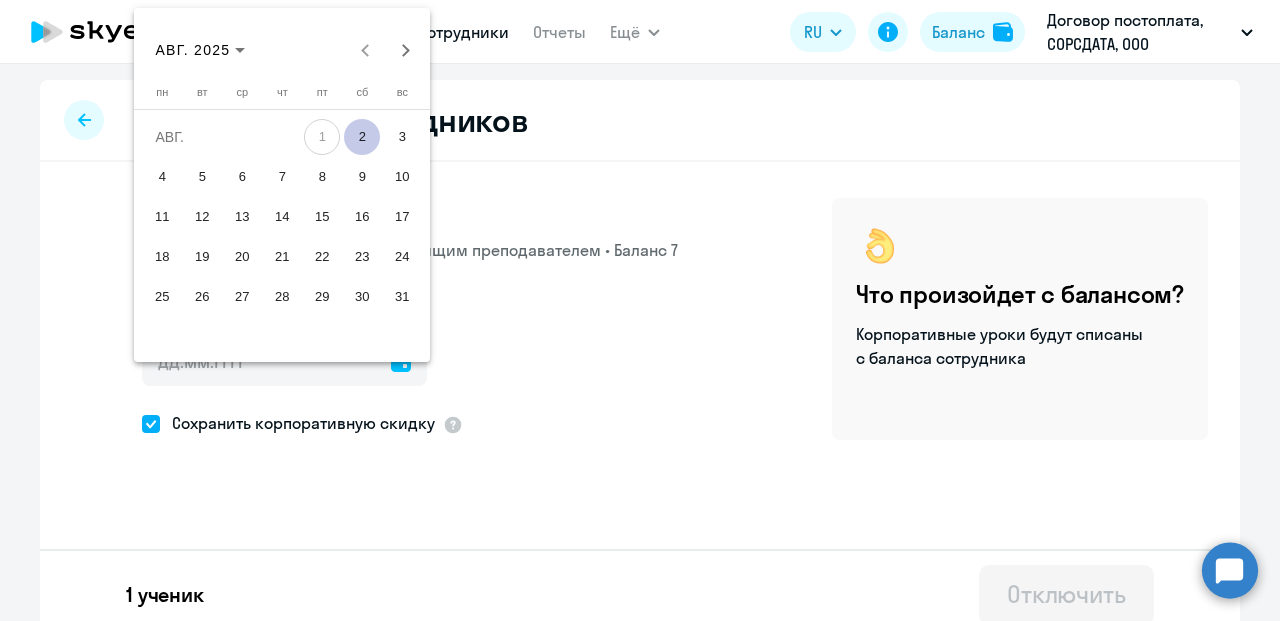 click on "2" at bounding box center (362, 137) 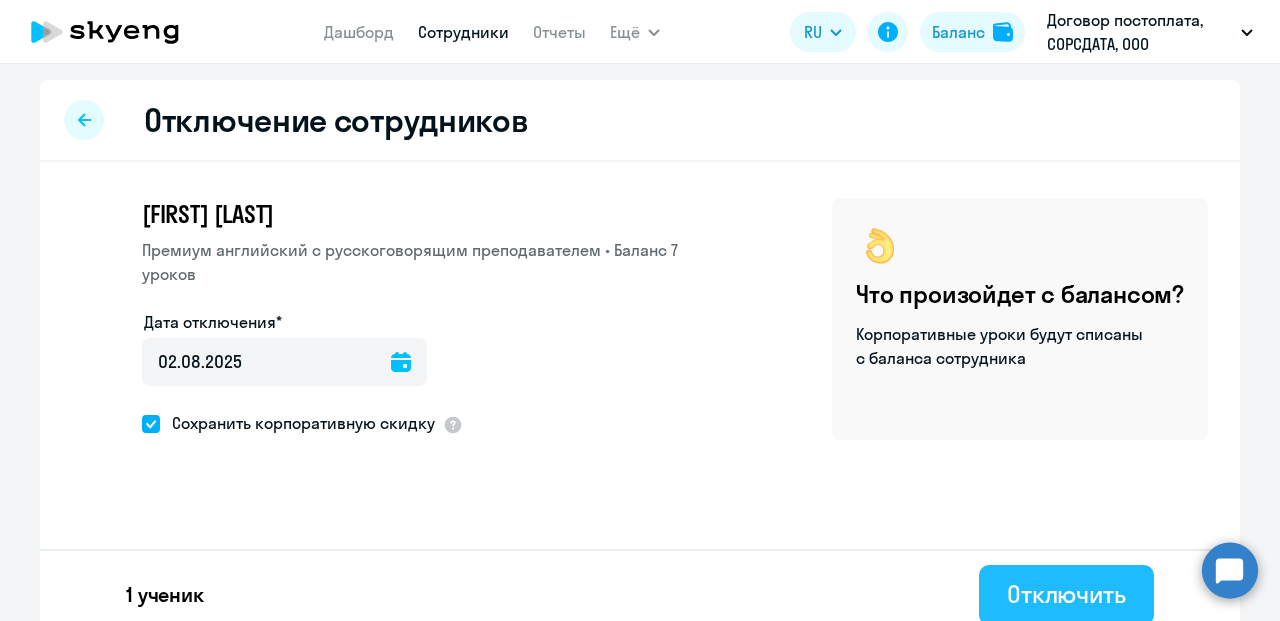 click on "Отключить" 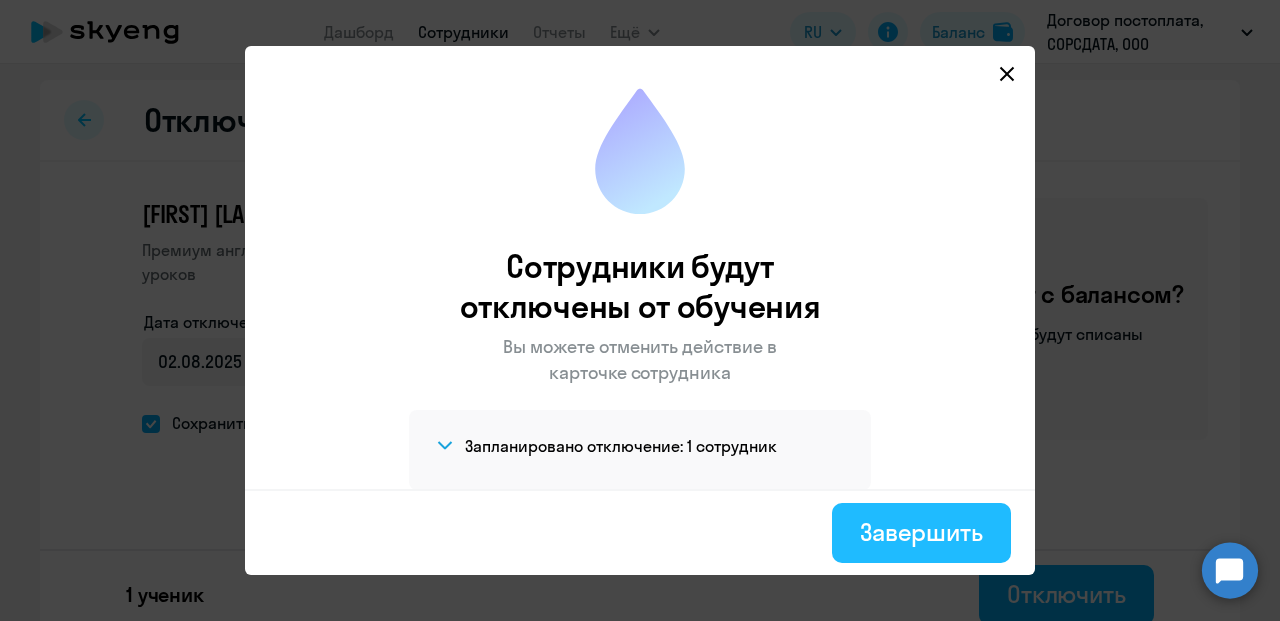 click on "Завершить" at bounding box center [921, 532] 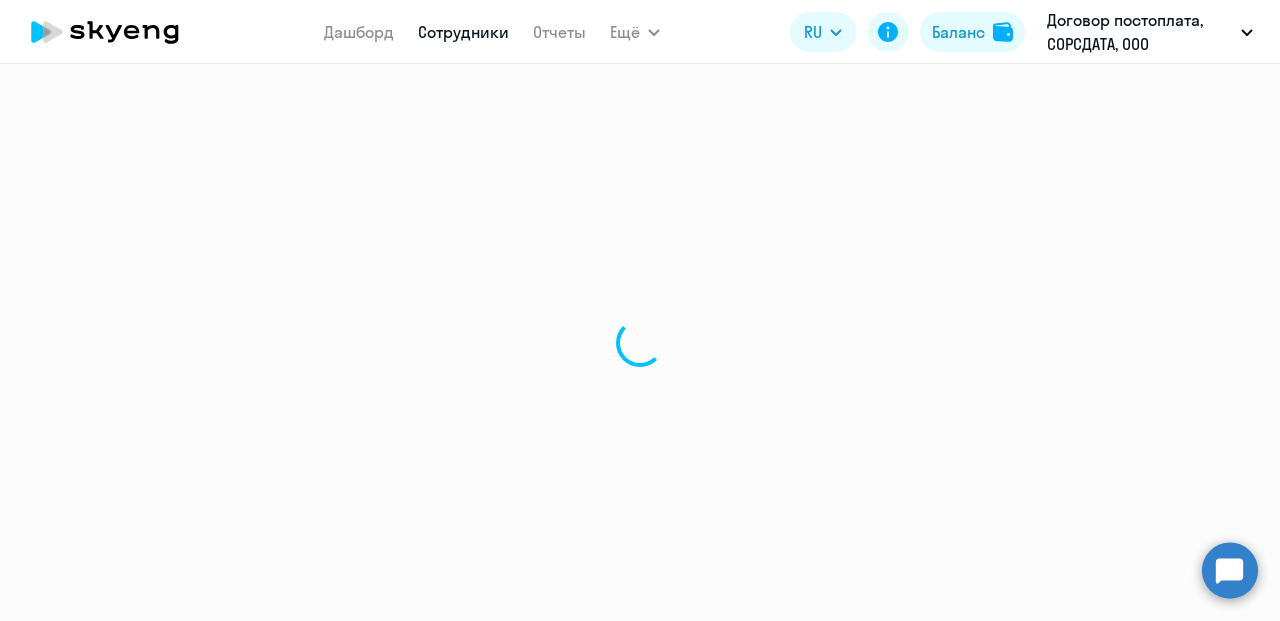 scroll, scrollTop: 0, scrollLeft: 0, axis: both 